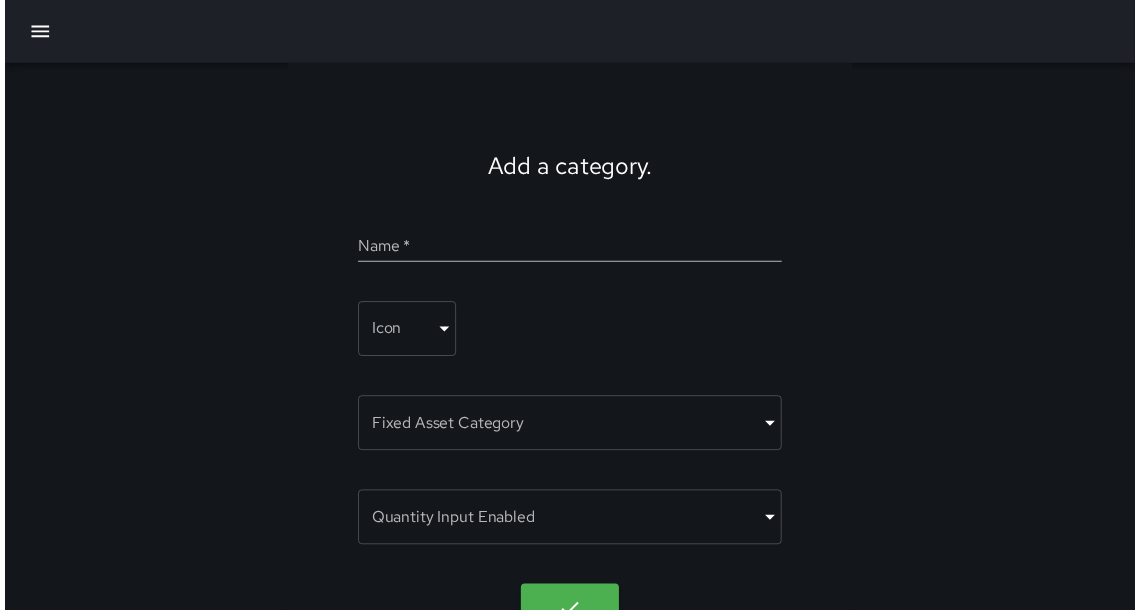 scroll, scrollTop: 0, scrollLeft: 0, axis: both 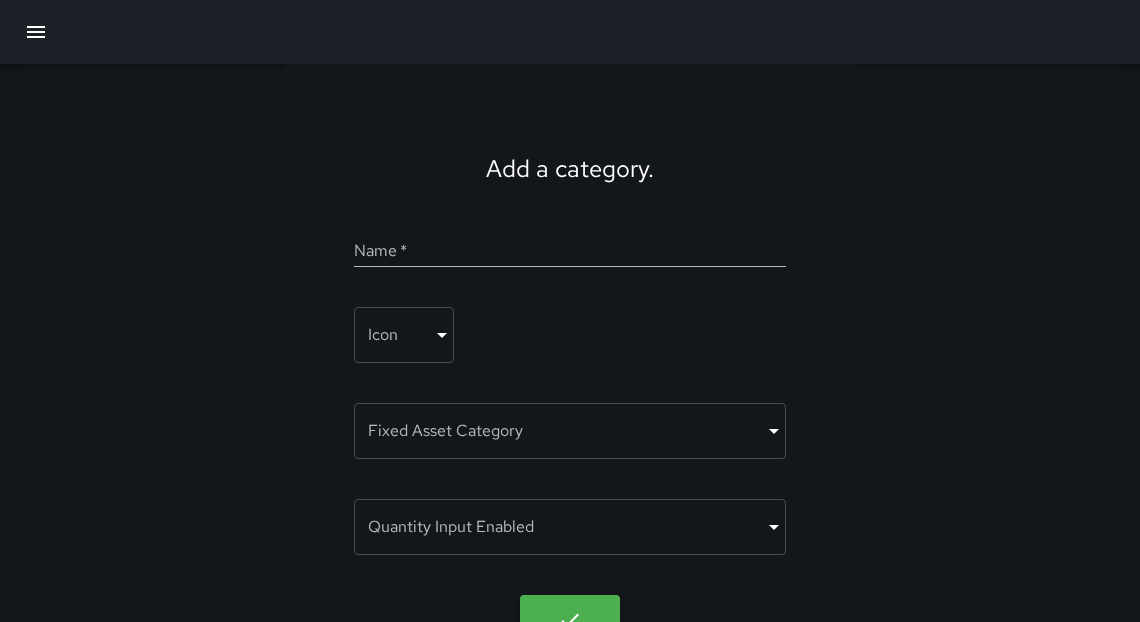 click at bounding box center [36, 32] 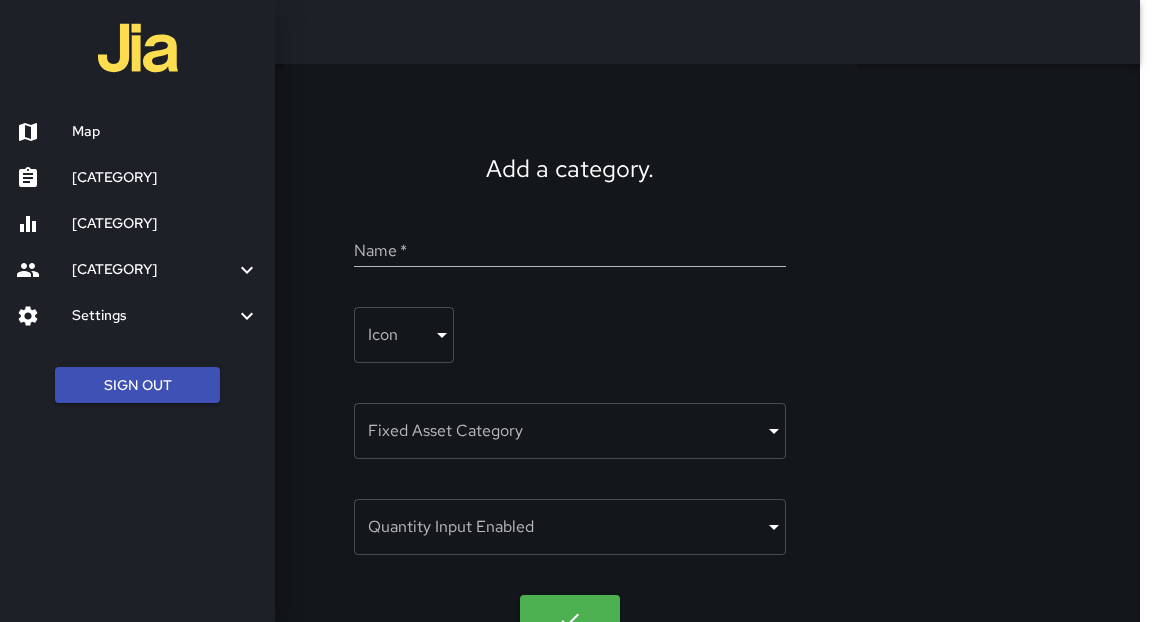 click on "Map" at bounding box center (165, 132) 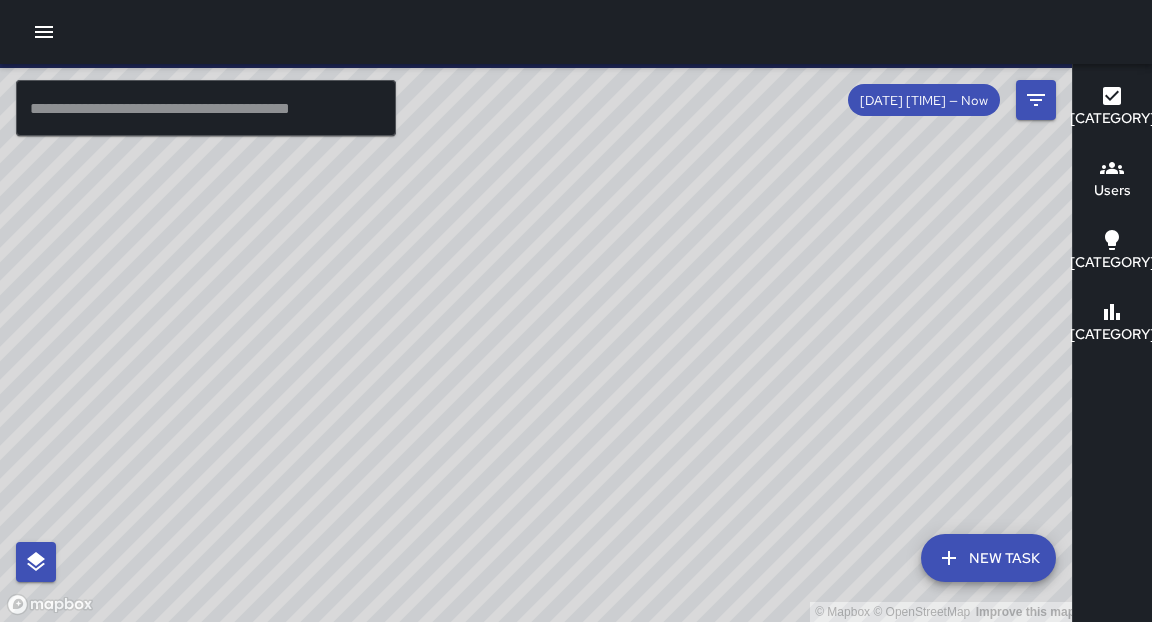 click at bounding box center (44, 32) 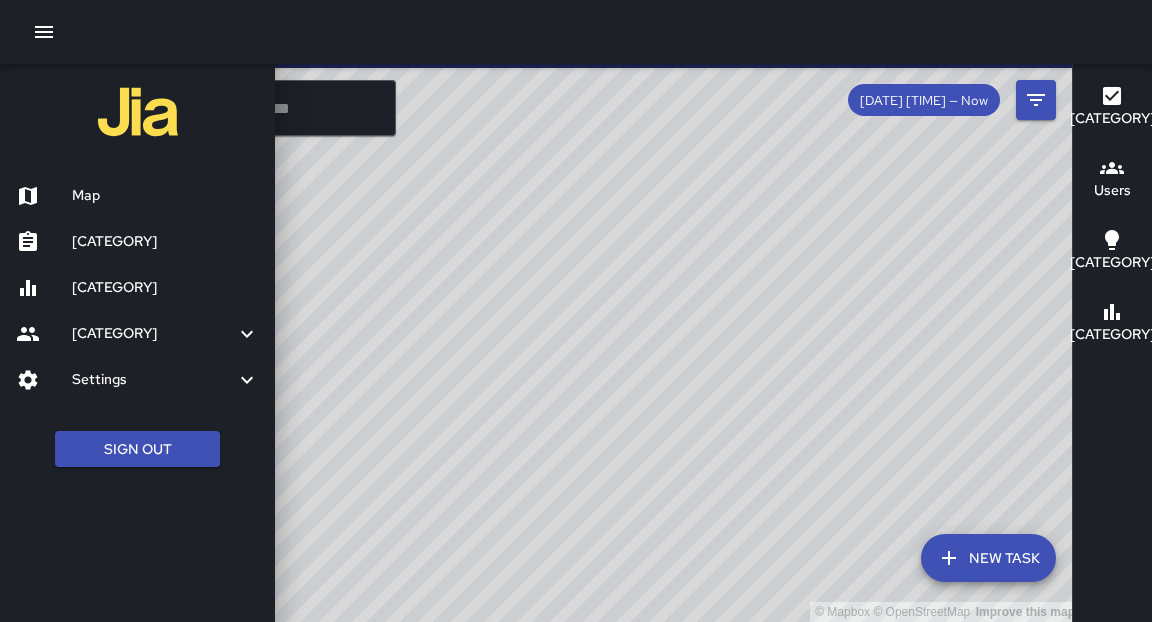 click on "[CATEGORY]" at bounding box center (165, 288) 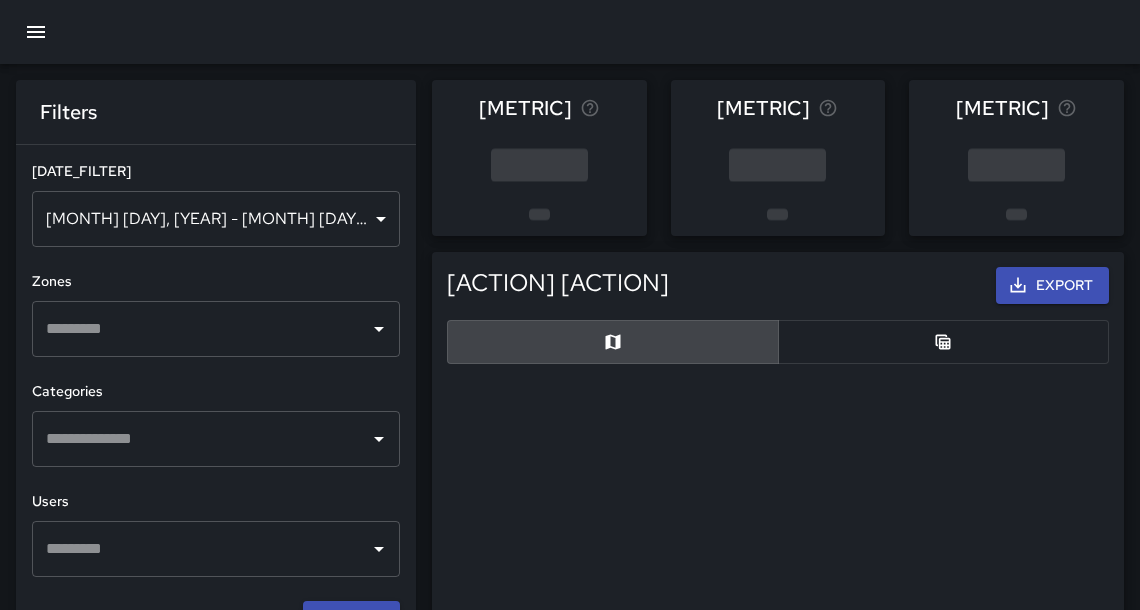 scroll, scrollTop: 12, scrollLeft: 12, axis: both 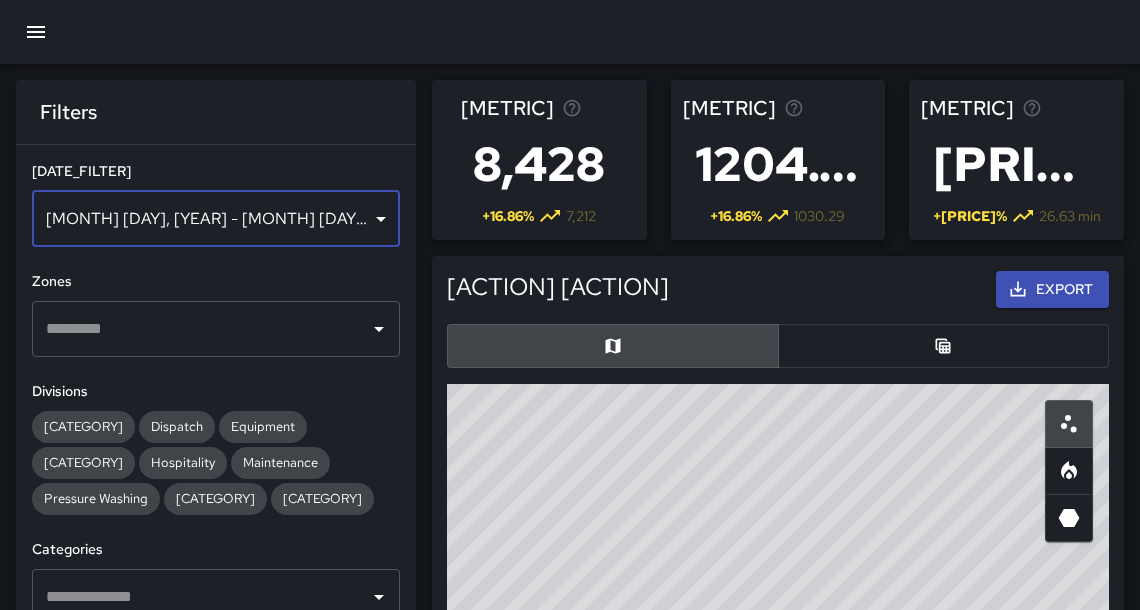 click on "[MONTH] [DAY], [YEAR] - [MONTH] [DAY], [YEAR]" at bounding box center [216, 219] 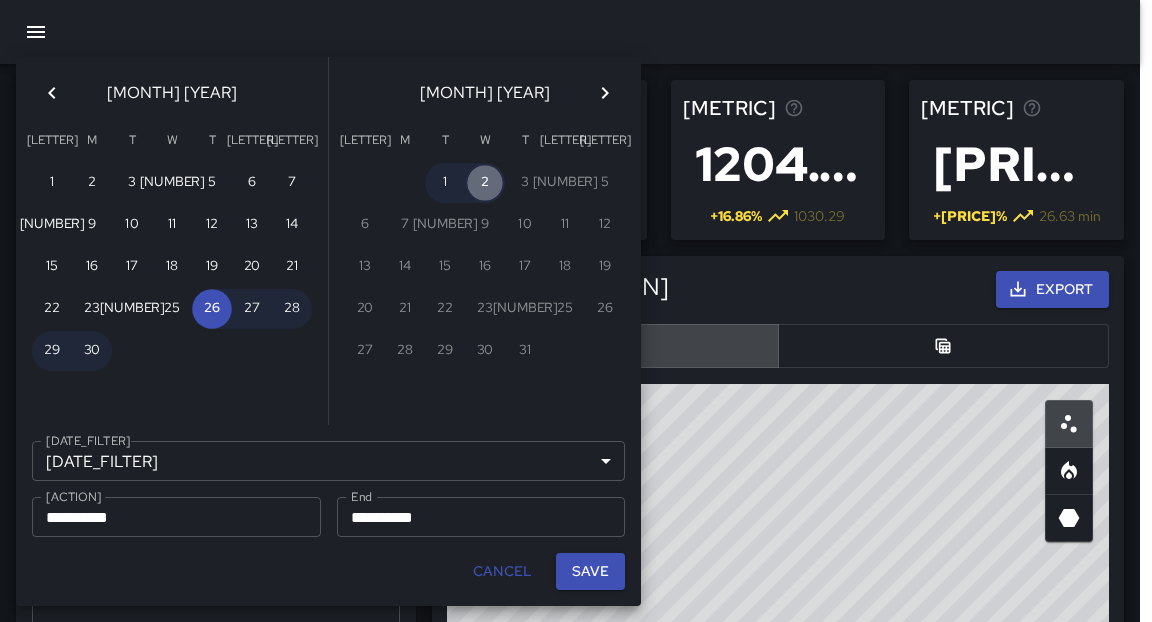 click on "2" at bounding box center (485, 183) 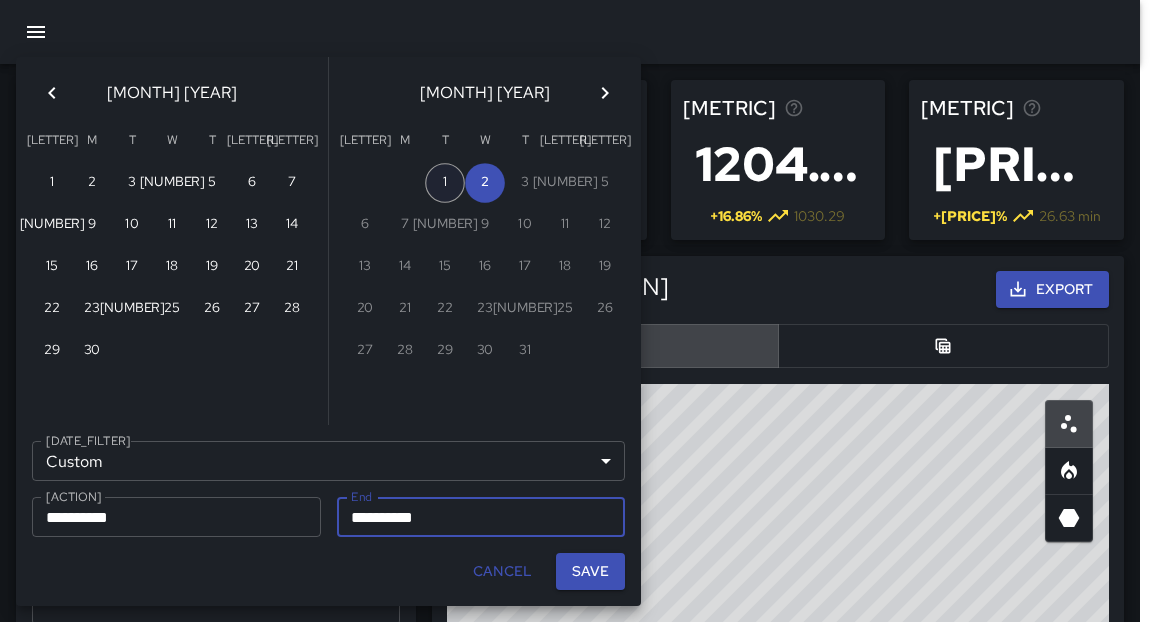 click on "1" at bounding box center [52, 183] 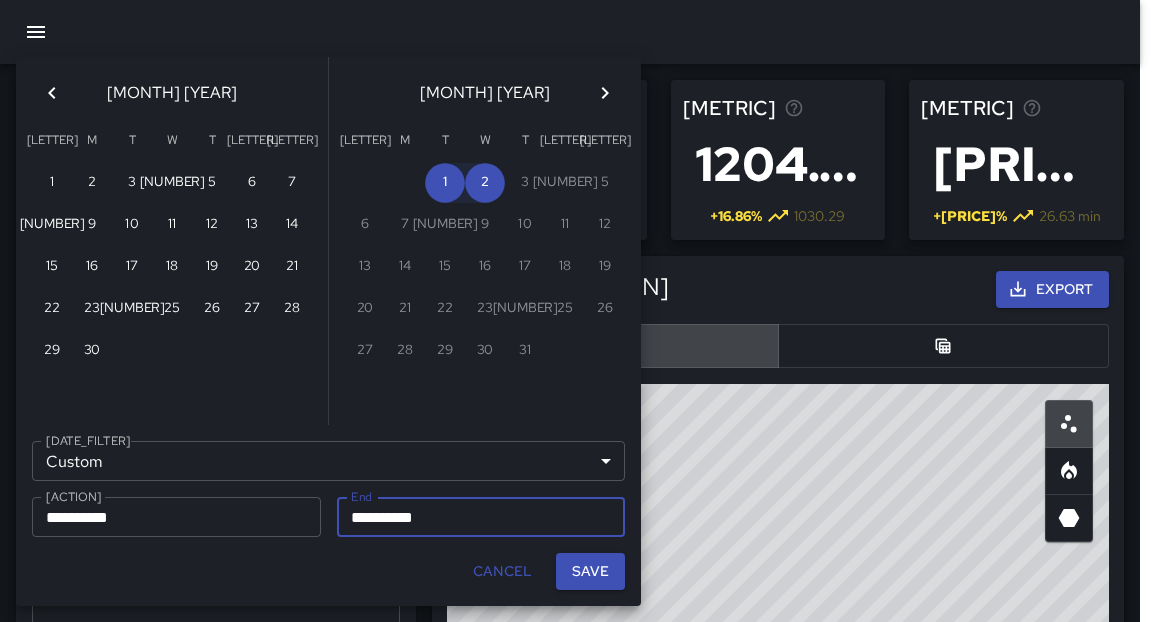 click on "**********" at bounding box center (481, 517) 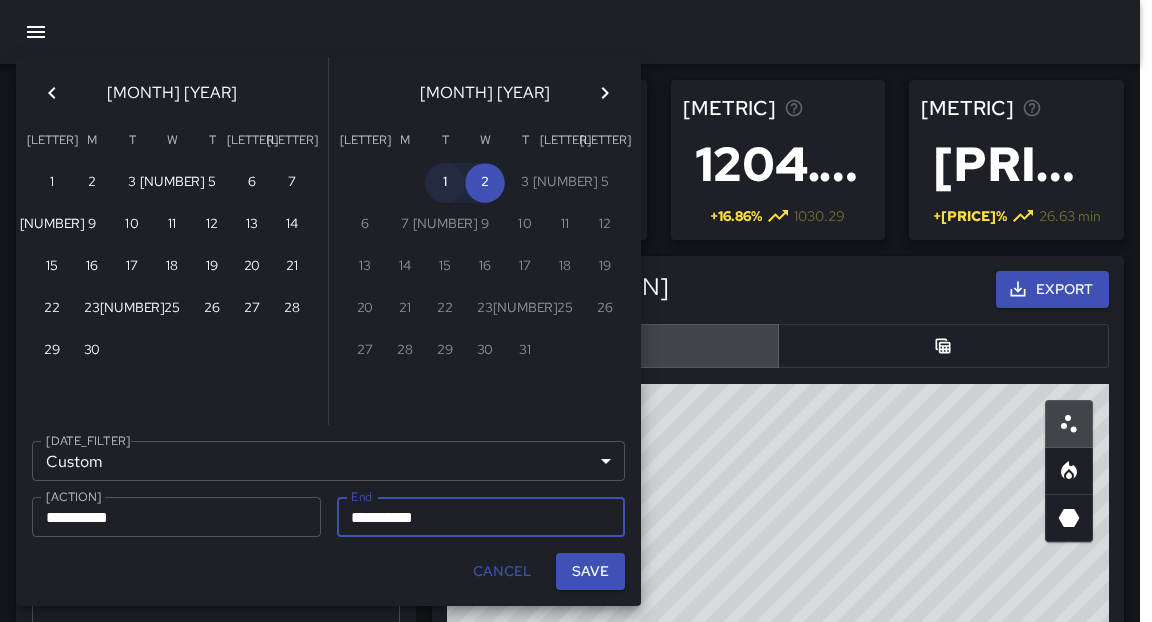 click on "1" at bounding box center (445, 183) 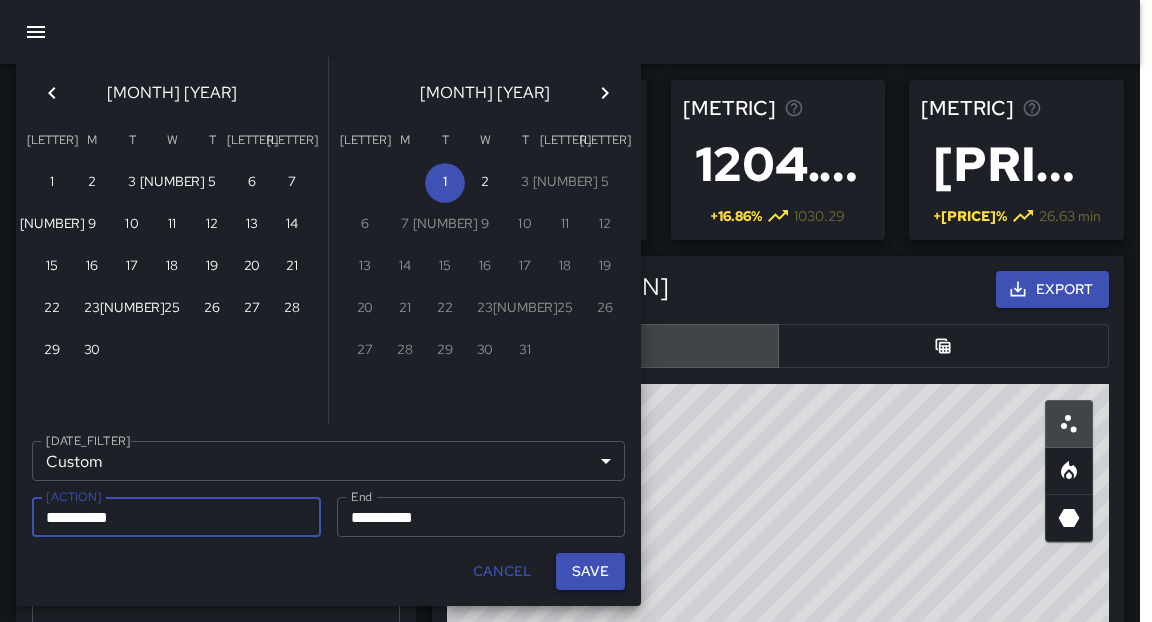 click on "Save" at bounding box center [590, 571] 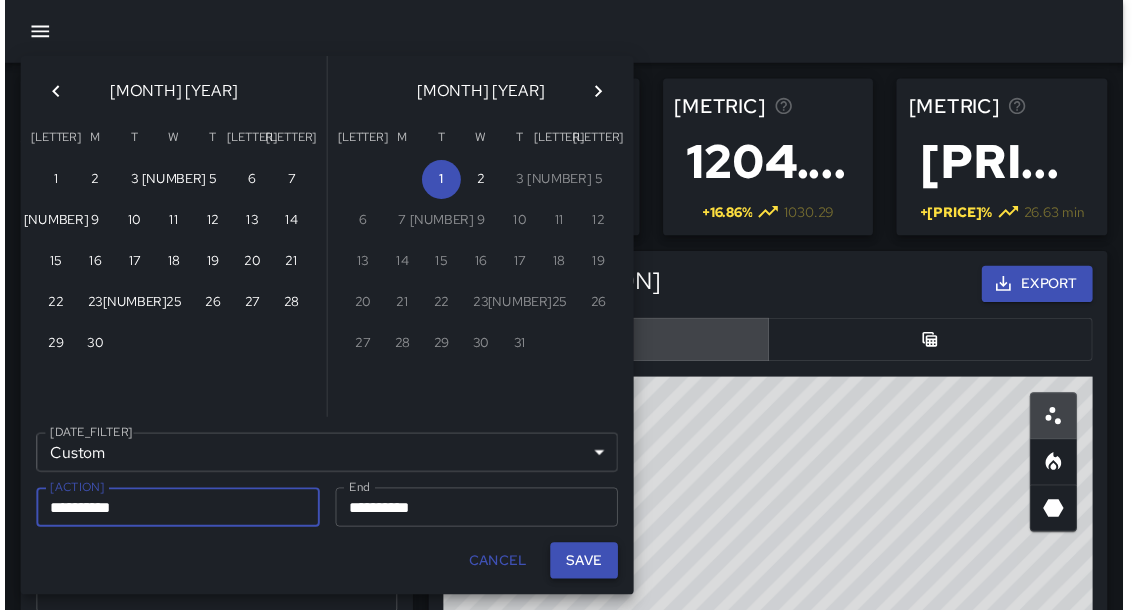 scroll, scrollTop: 12, scrollLeft: 12, axis: both 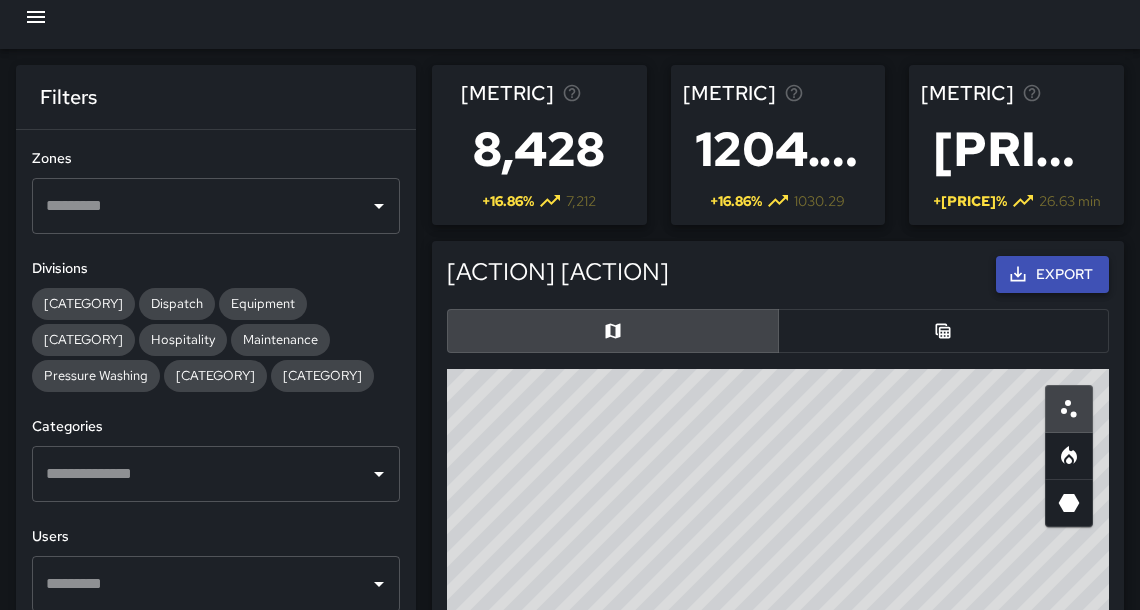 click on "Export" at bounding box center (1052, 274) 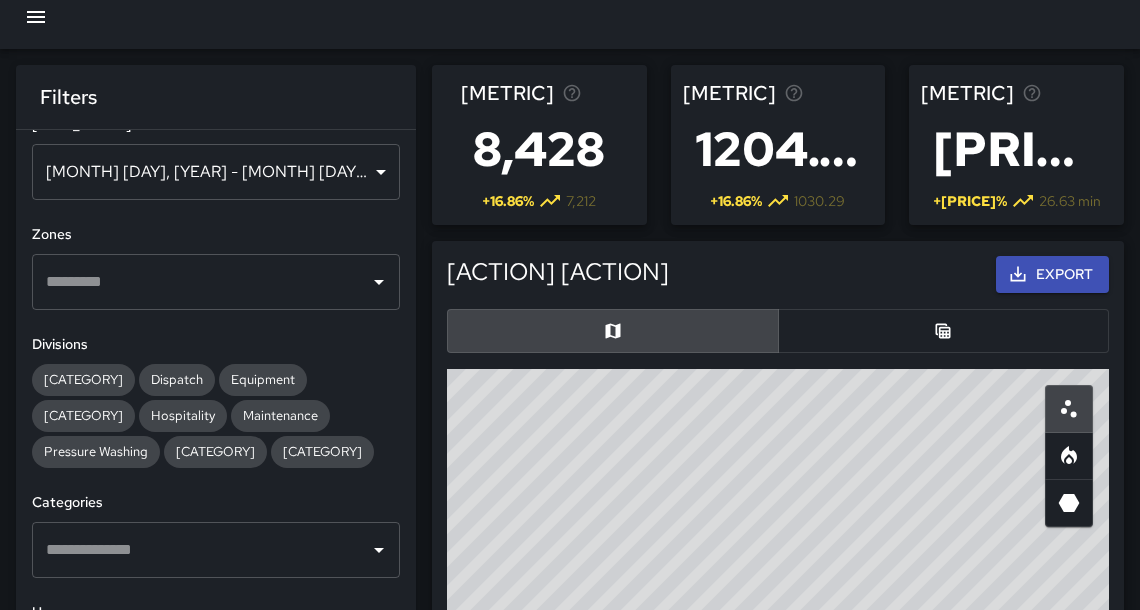 scroll, scrollTop: 108, scrollLeft: 0, axis: vertical 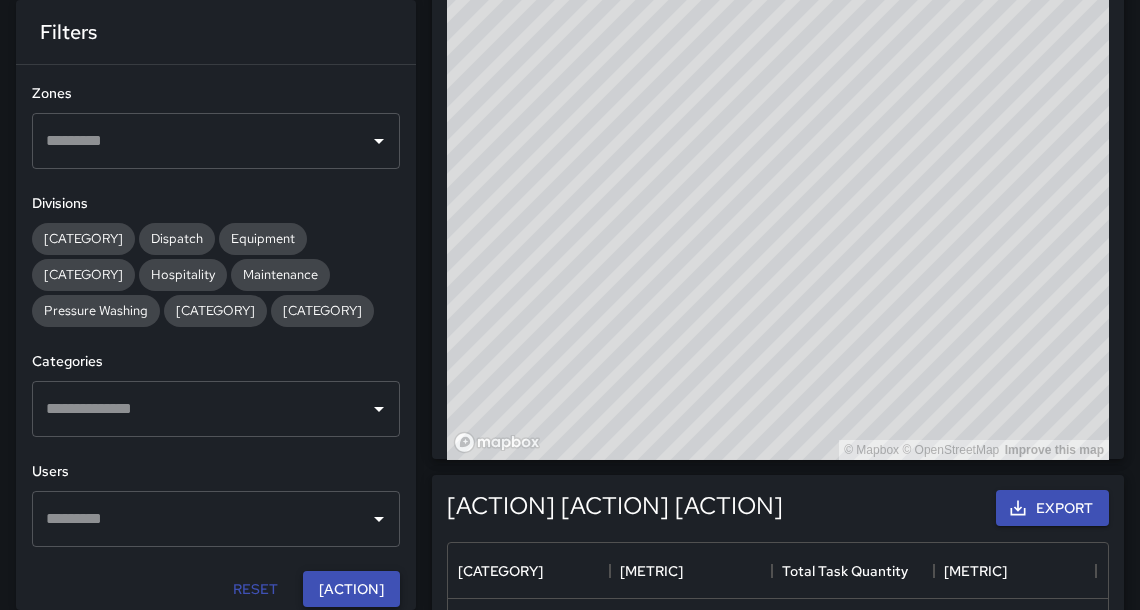click on "[ACTION]" at bounding box center (351, 589) 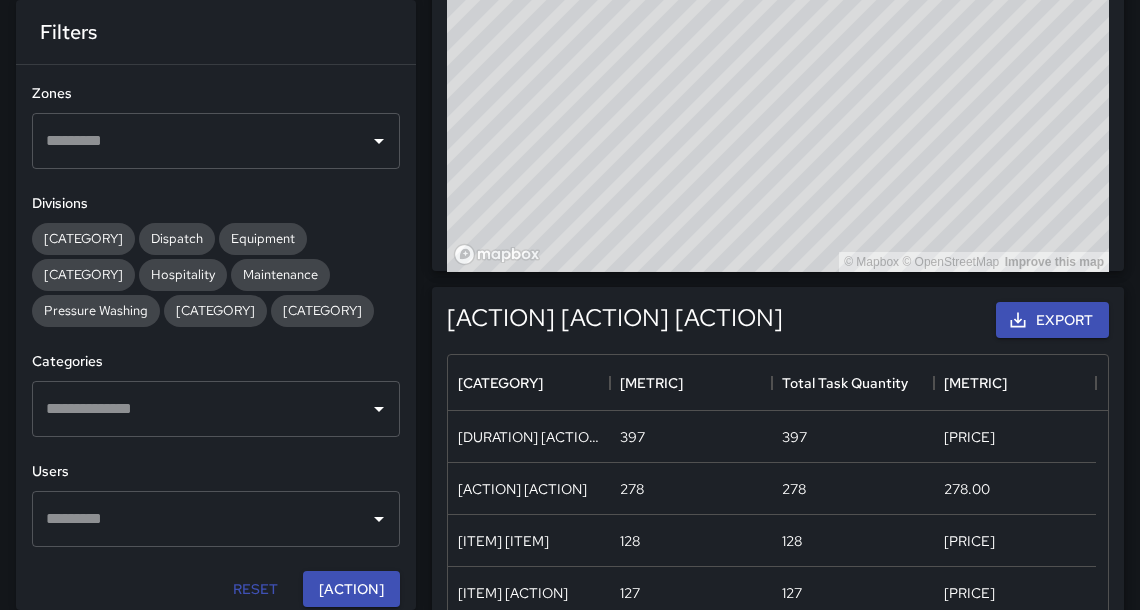 scroll, scrollTop: 917, scrollLeft: 0, axis: vertical 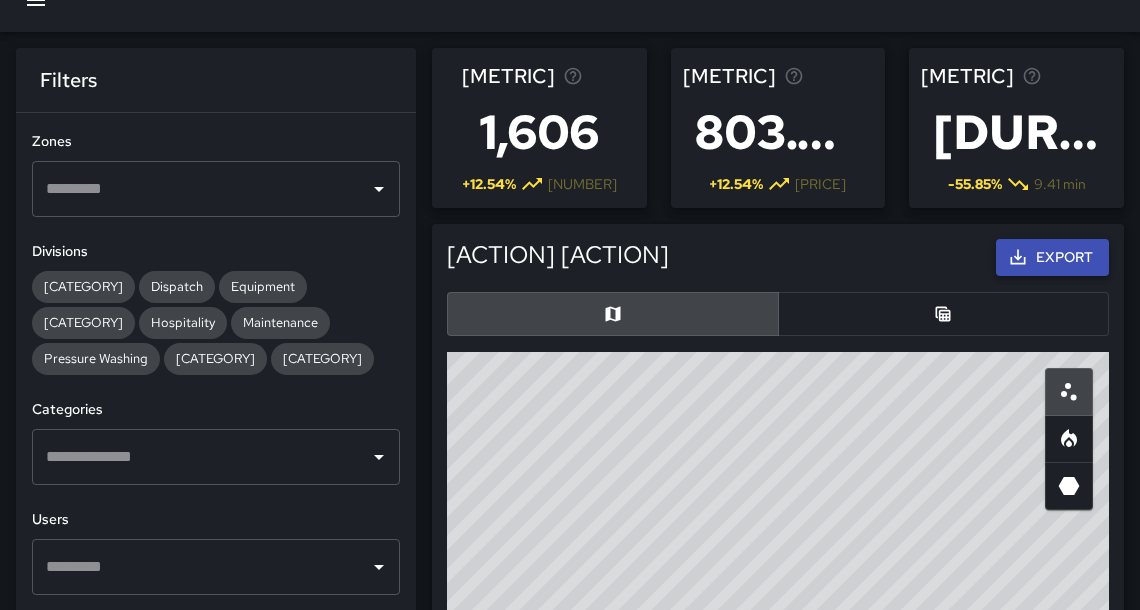click on "Export" at bounding box center (1052, 257) 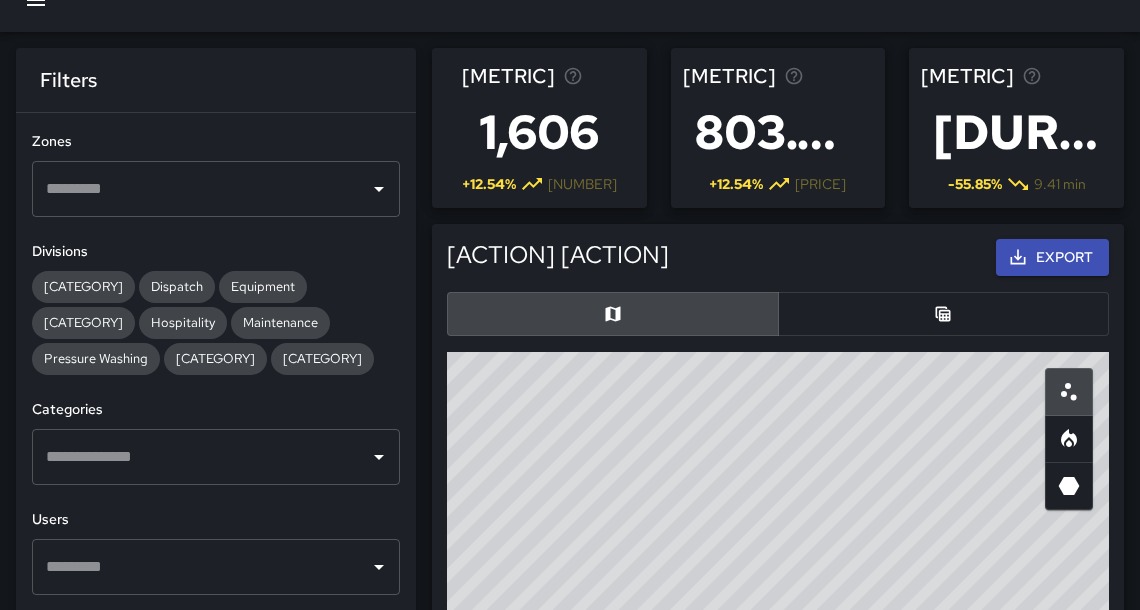 click at bounding box center (36, 0) 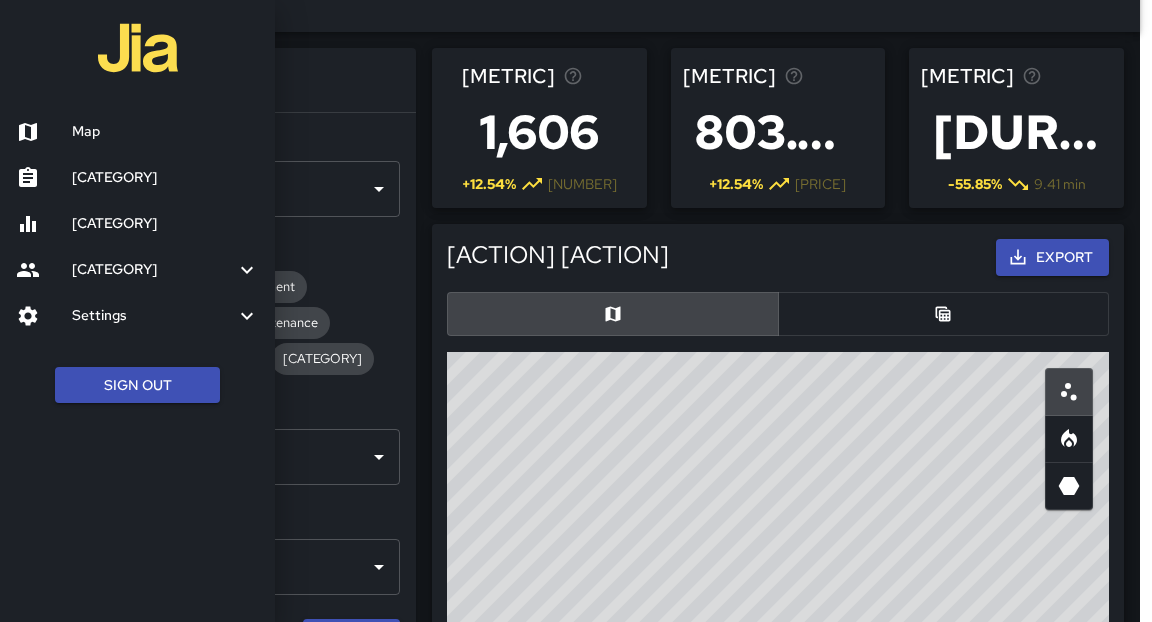 click on "Map" at bounding box center (165, 132) 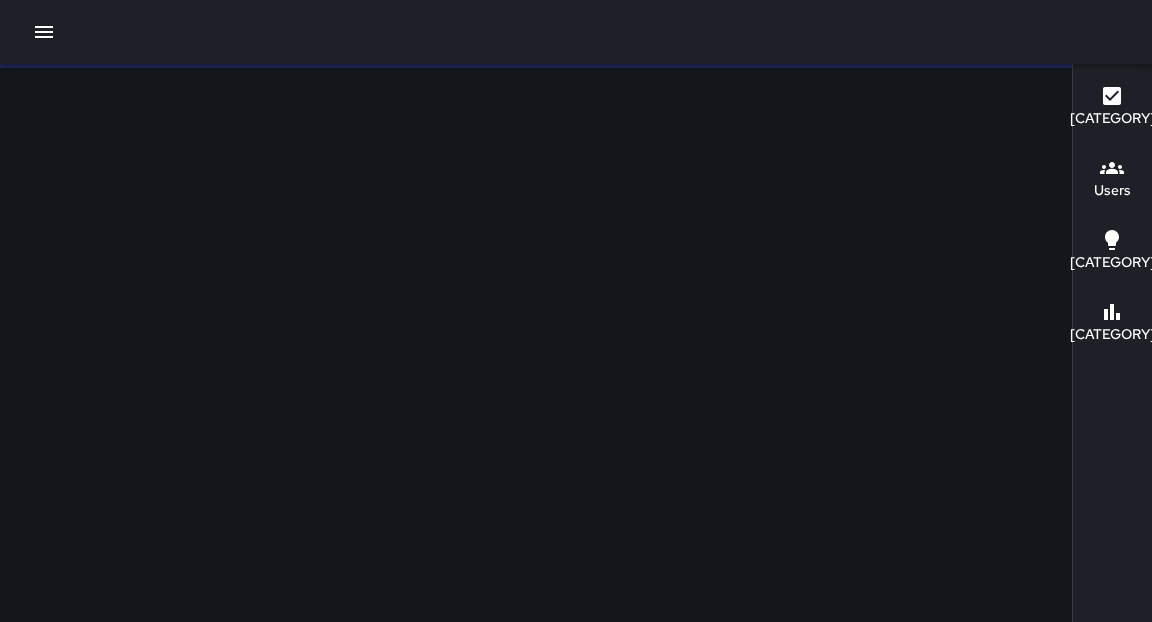 scroll, scrollTop: 0, scrollLeft: 0, axis: both 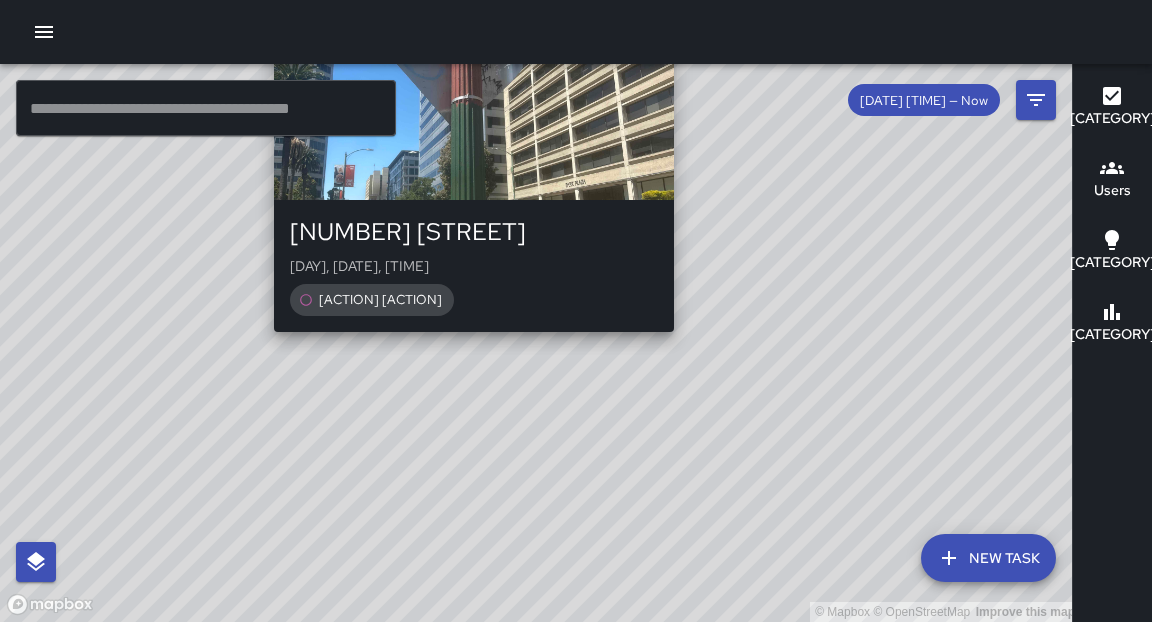 click on "© Mapbox   © OpenStreetMap   Improve this map E6 Echo 6 [NUMBER] [STREET] [DAY], [MONTH], [TIME] Graffiti Abated Large" at bounding box center (540, 343) 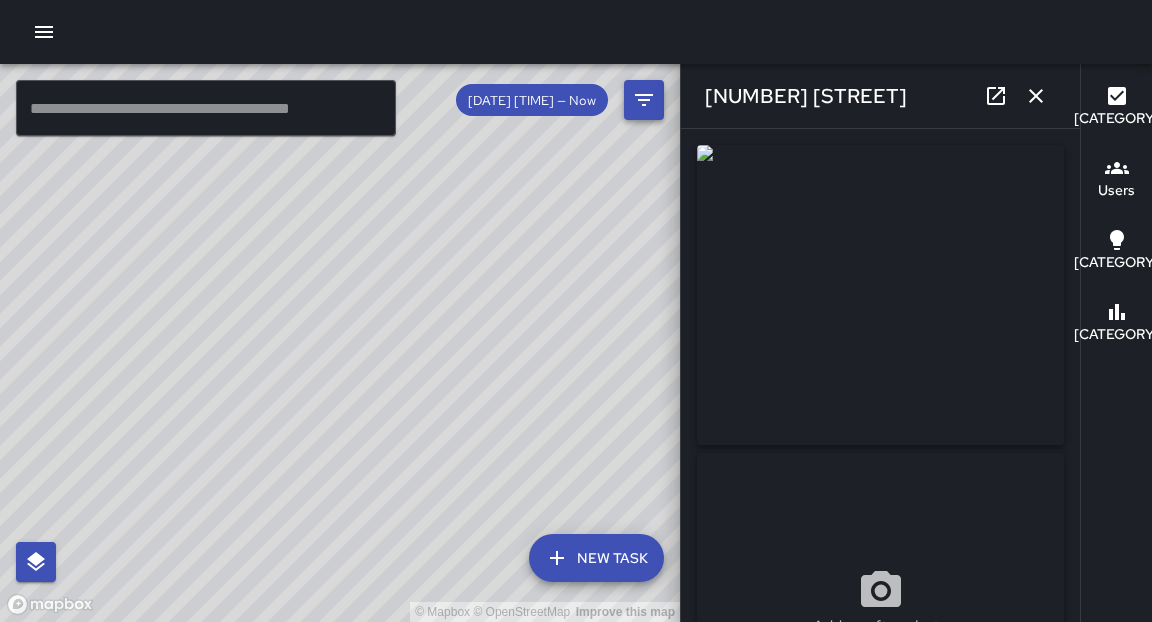 click at bounding box center [1036, 96] 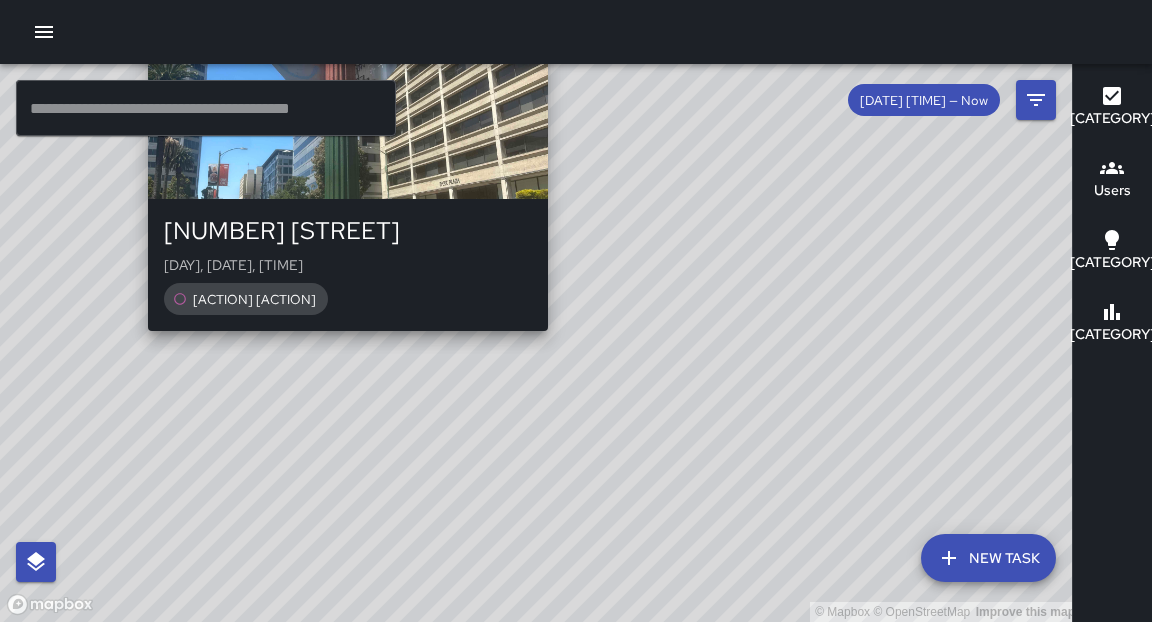click on "© Mapbox   © OpenStreetMap   Improve this map E6 Echo 6 [NUMBER] [STREET] [DAY], [MONTH], [TIME] Graffiti Abated Large" at bounding box center (540, 343) 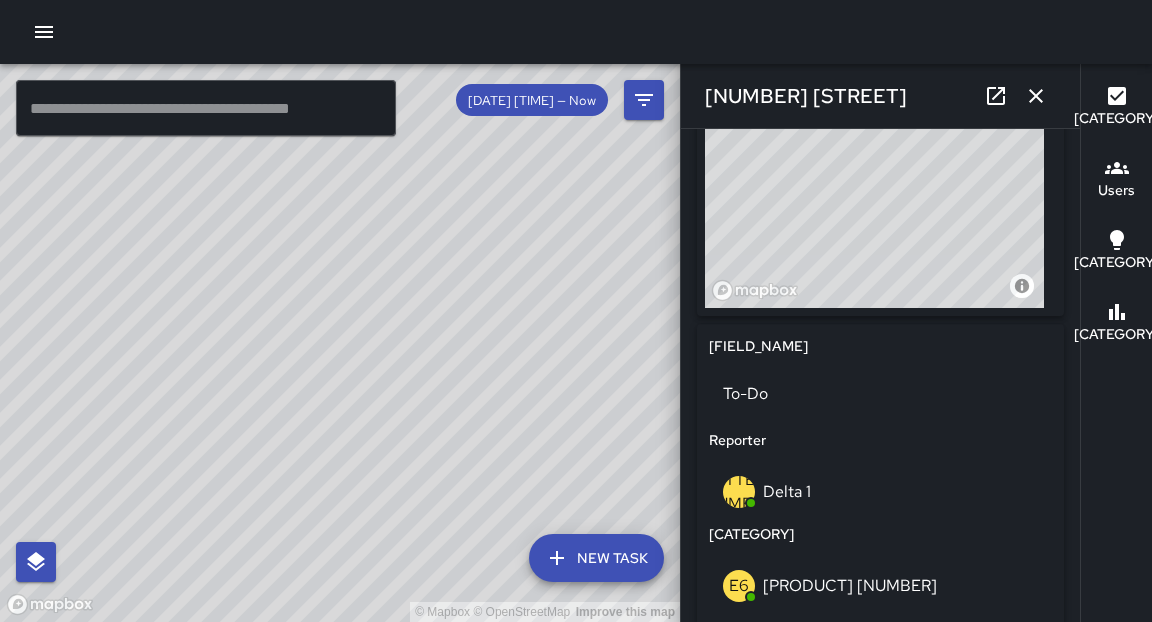 scroll, scrollTop: 795, scrollLeft: 0, axis: vertical 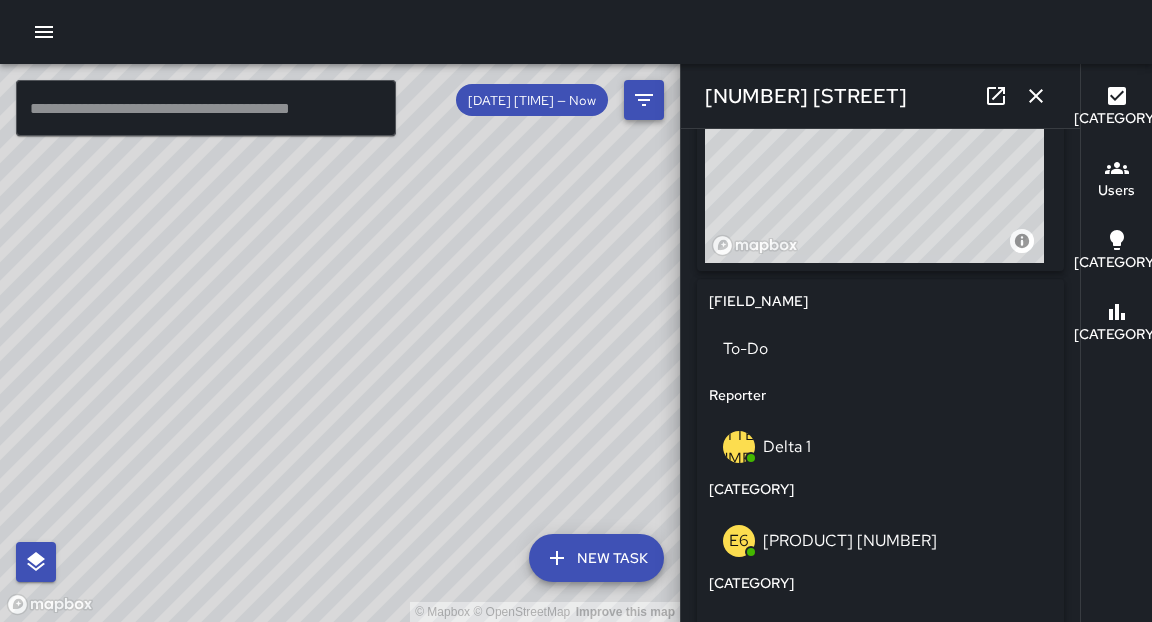 click at bounding box center [1036, 96] 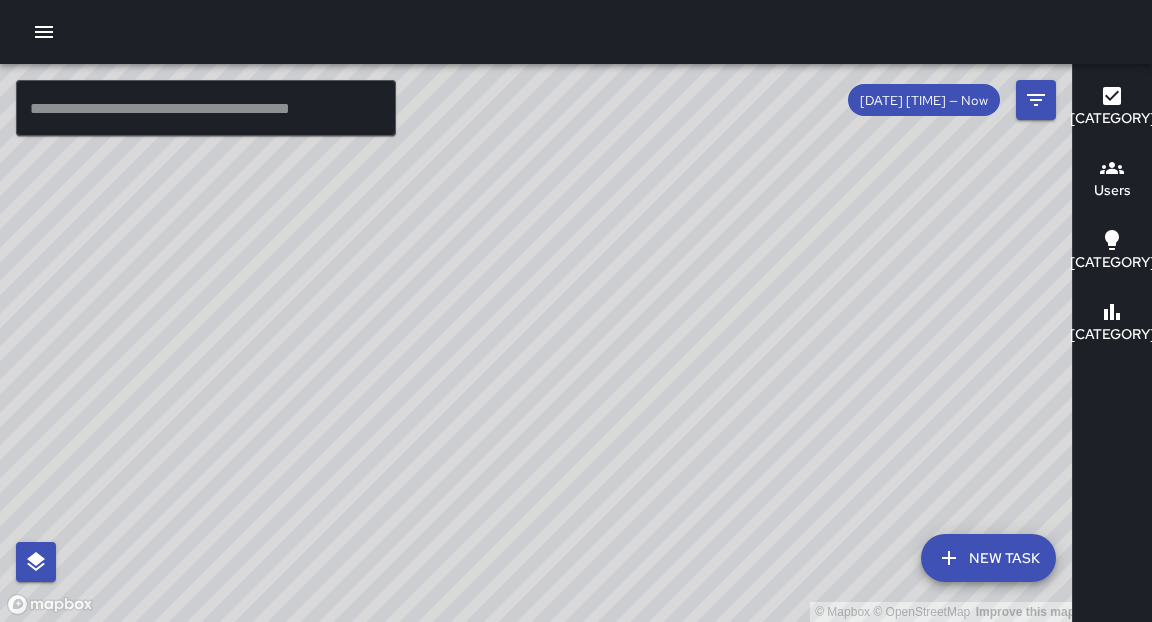 click on "© Mapbox   © OpenStreetMap   Improve this map" at bounding box center [540, 343] 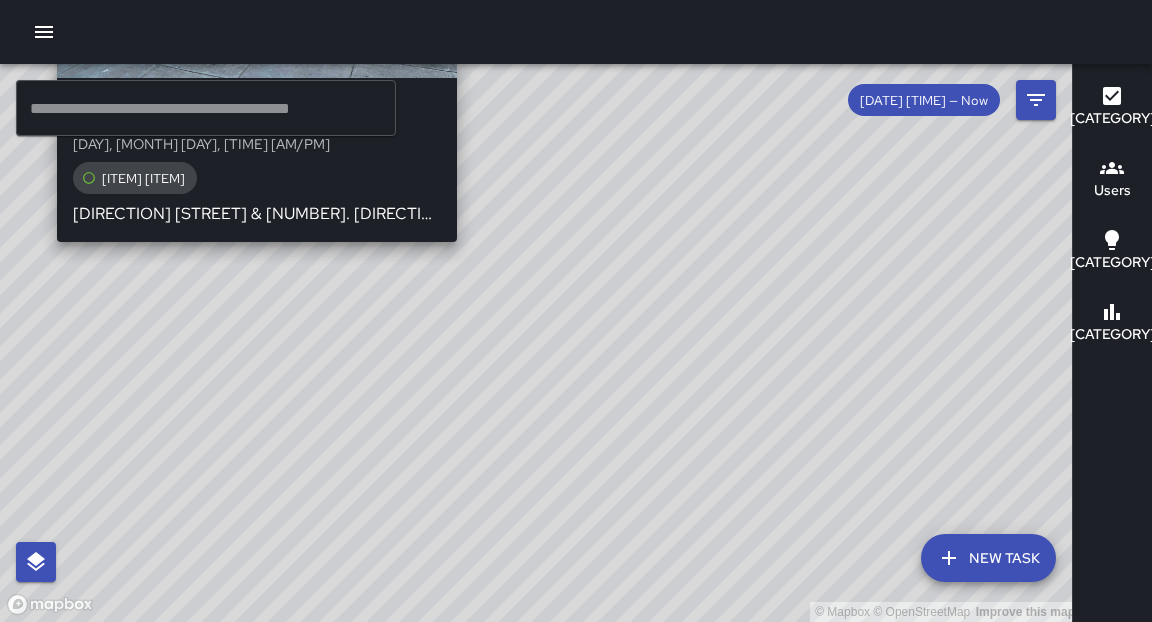 click on "© Mapbox   © OpenStreetMap   Improve this map M5 [NAME] 5 [NUMBER] [STREET] [DAY], [MONTH] [DAY], [TIME] [AM/PM] [STREET] [STREET] & [NUMBER]. In front of Javi’s Empanadas." at bounding box center (540, 343) 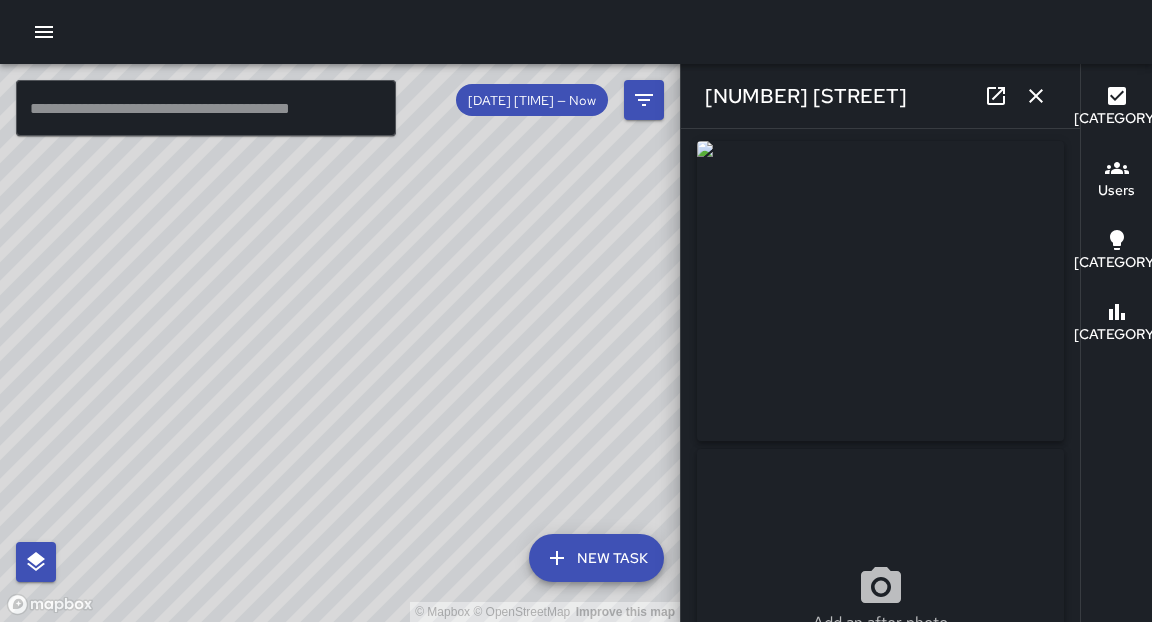 scroll, scrollTop: 0, scrollLeft: 0, axis: both 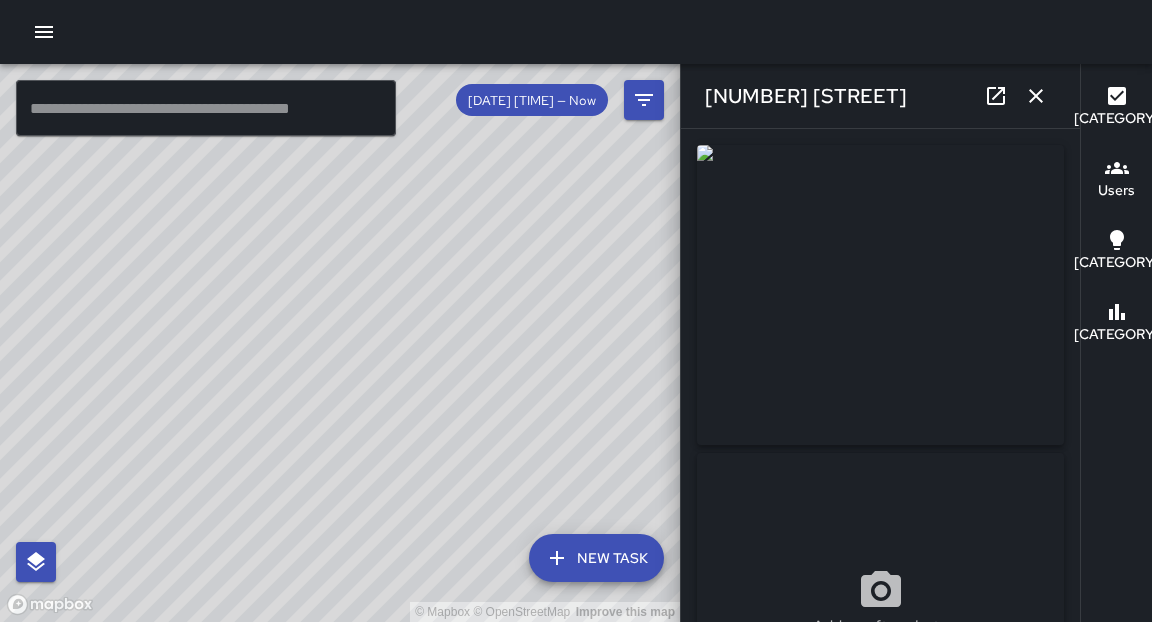 click at bounding box center [1036, 96] 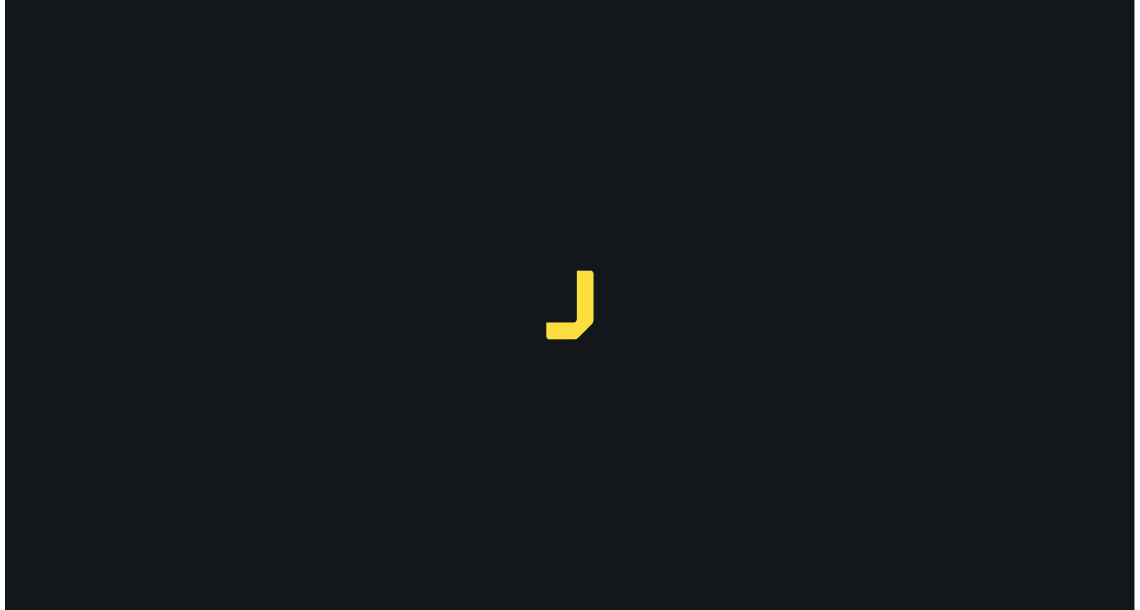 scroll, scrollTop: 0, scrollLeft: 0, axis: both 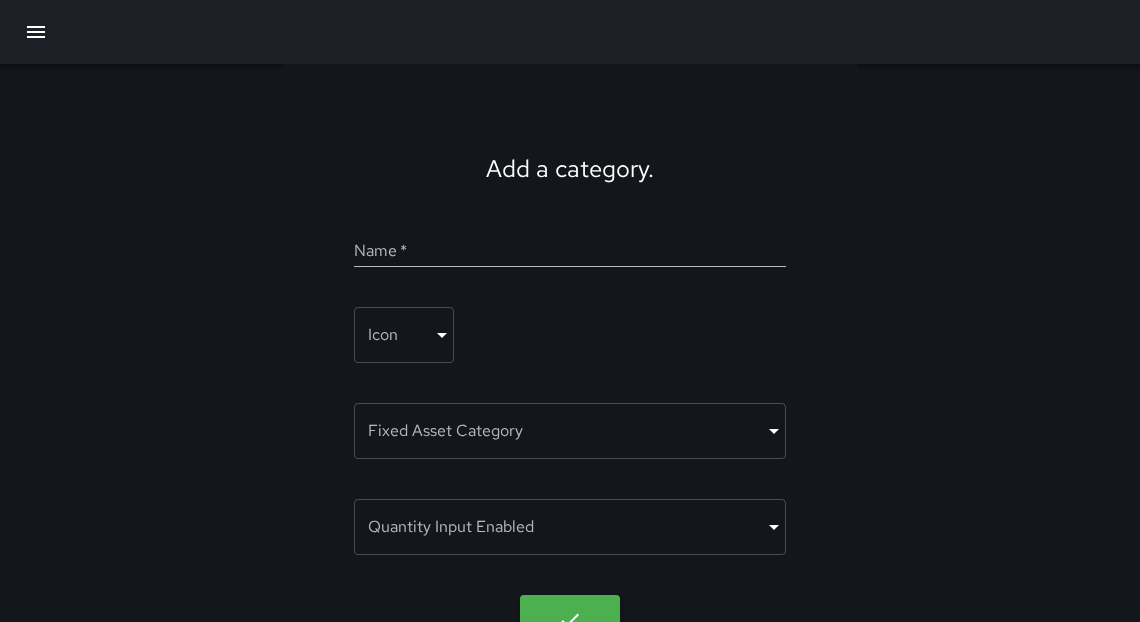 click at bounding box center (36, 32) 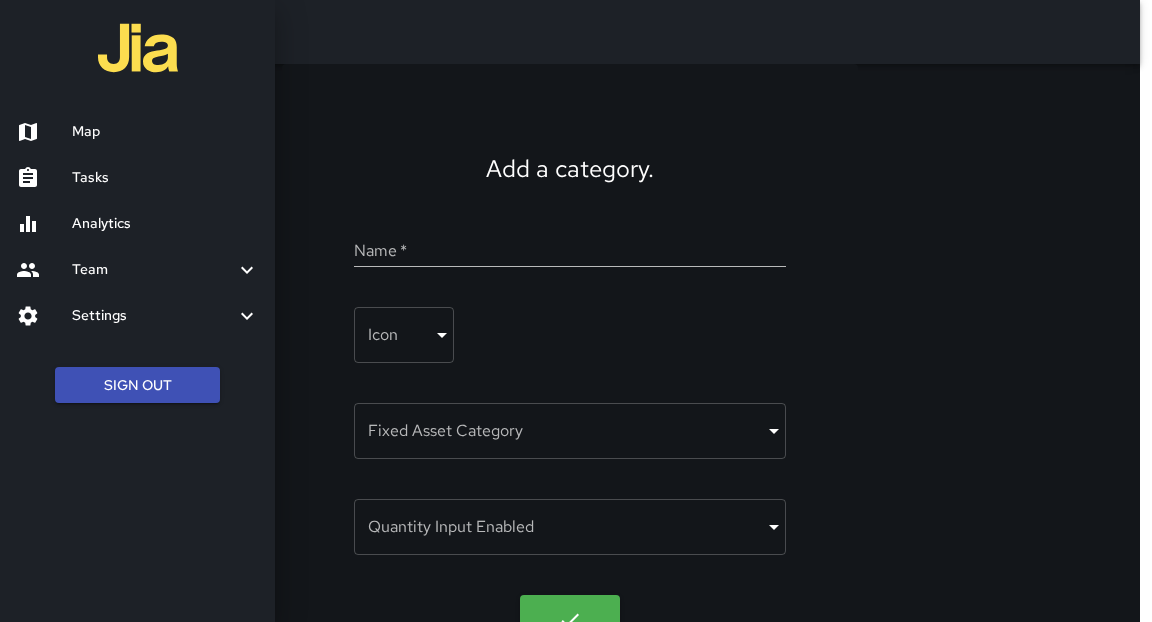 click on "Map" at bounding box center [165, 132] 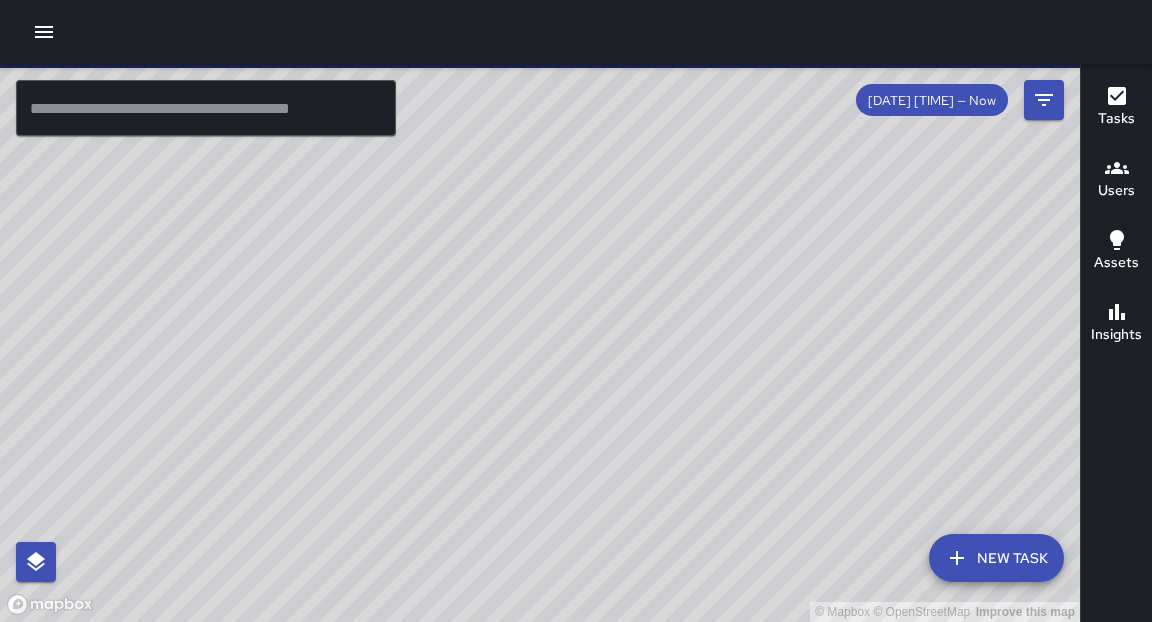 click at bounding box center [44, 32] 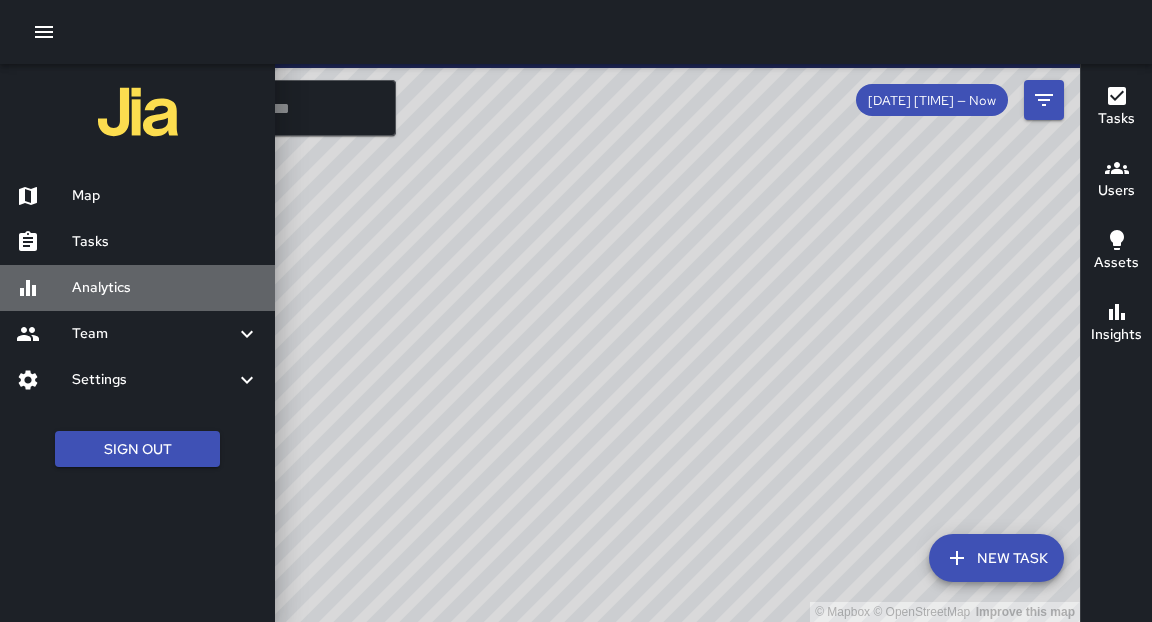 click on "[CATEGORY]" at bounding box center (165, 288) 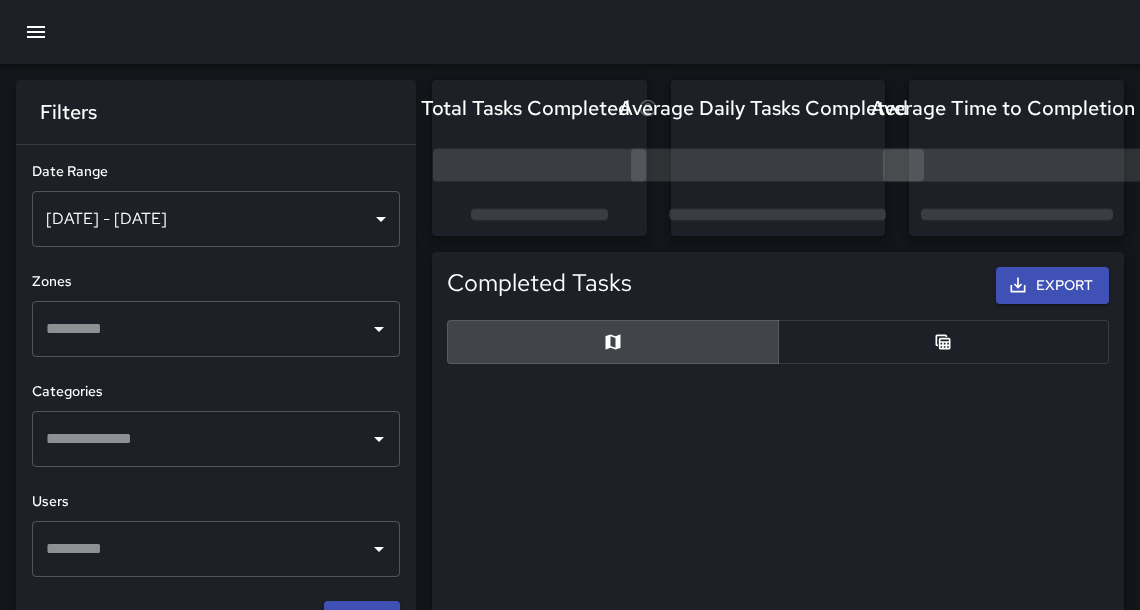 scroll, scrollTop: 12, scrollLeft: 12, axis: both 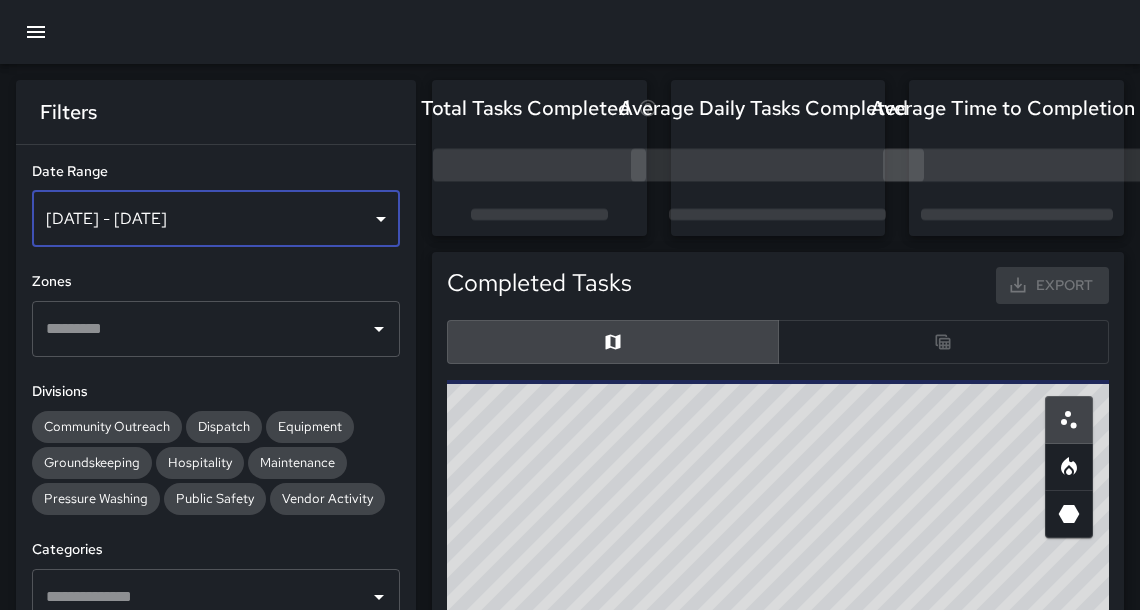 click on "[MONTH] [DAY], [YEAR] - [MONTH] [DAY], [YEAR]" at bounding box center [216, 219] 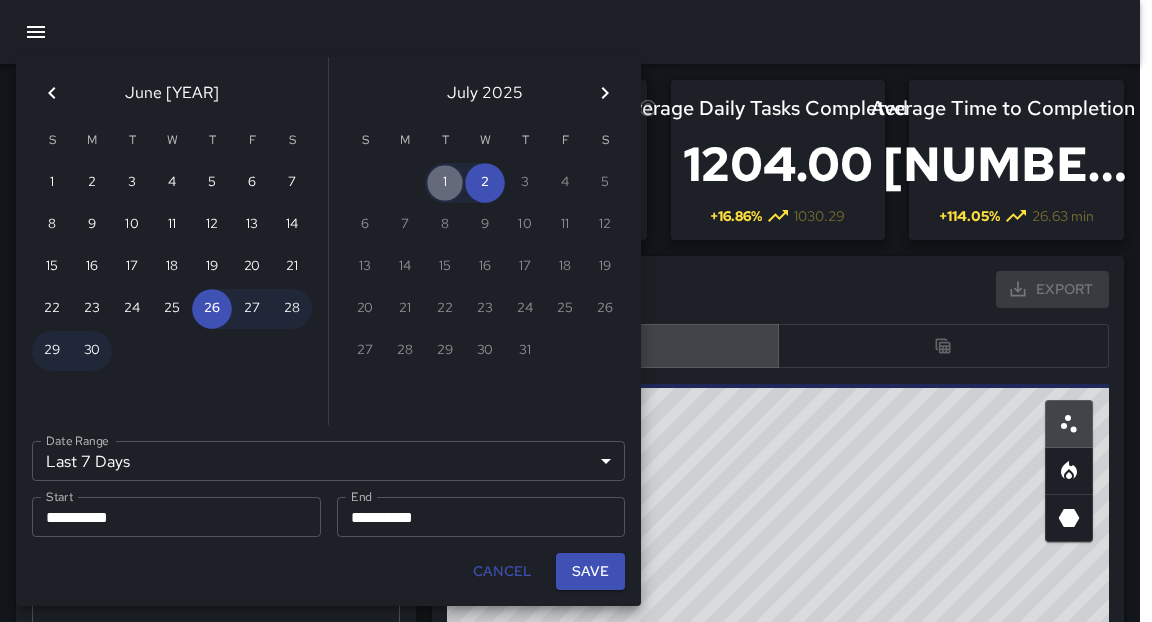 click on "1" at bounding box center (445, 183) 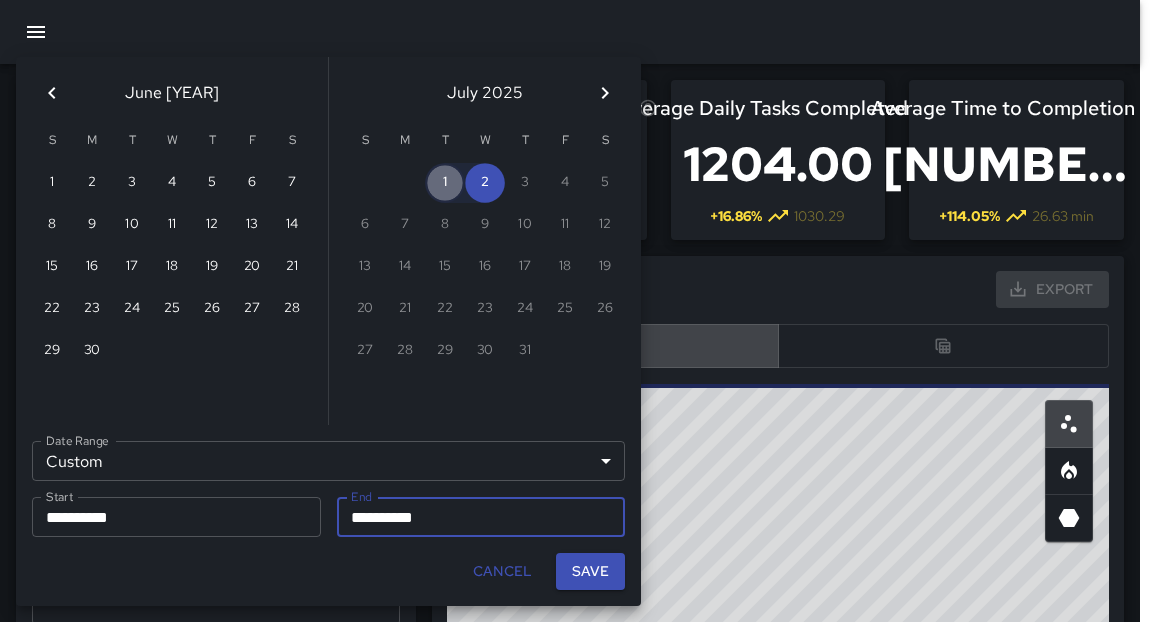 click on "1" at bounding box center [445, 183] 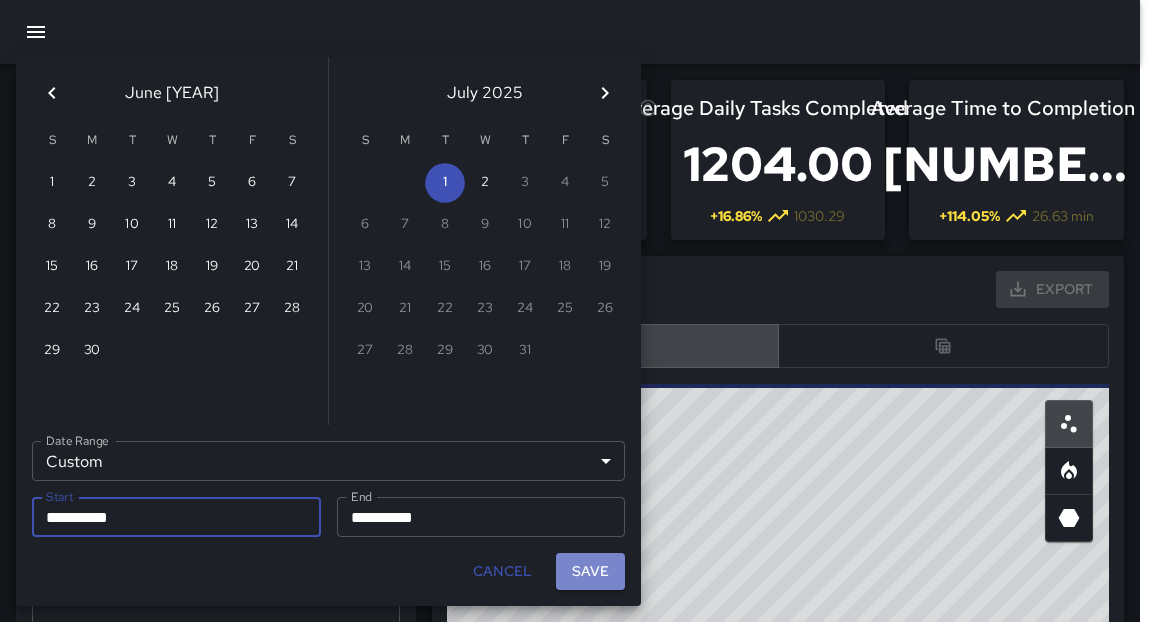 click on "Save" at bounding box center [590, 571] 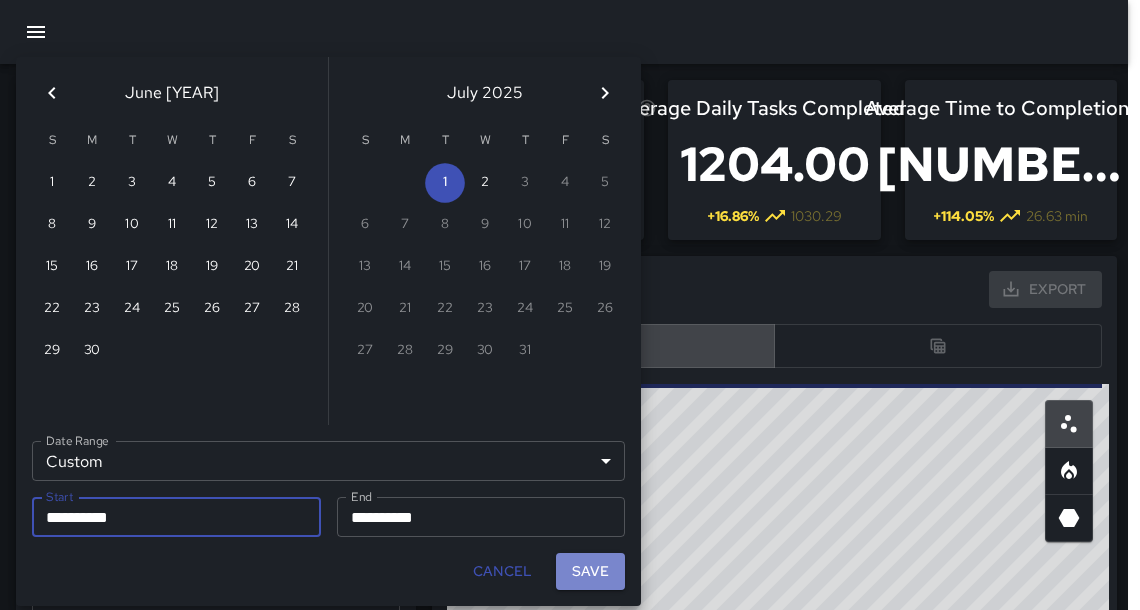 scroll, scrollTop: 12, scrollLeft: 12, axis: both 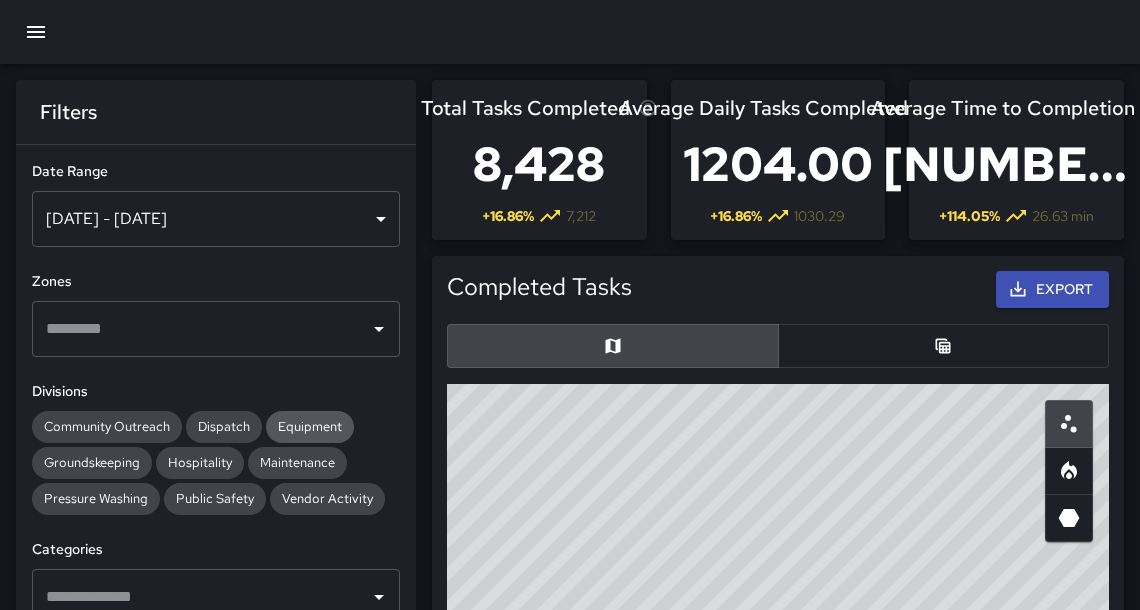 click on "Equipment" at bounding box center (107, 426) 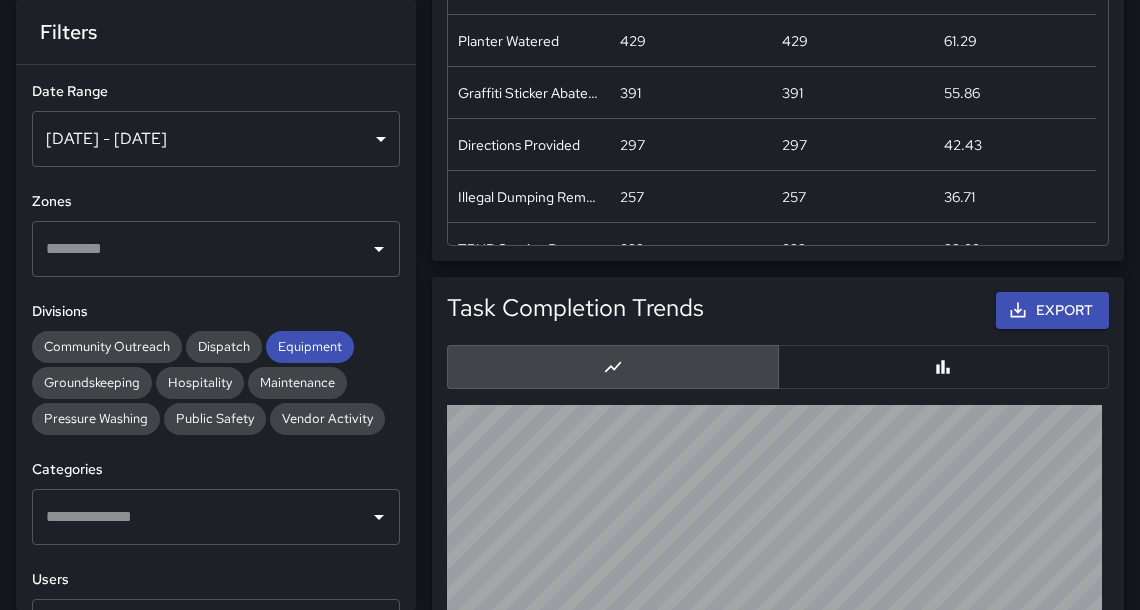 scroll, scrollTop: 1328, scrollLeft: 0, axis: vertical 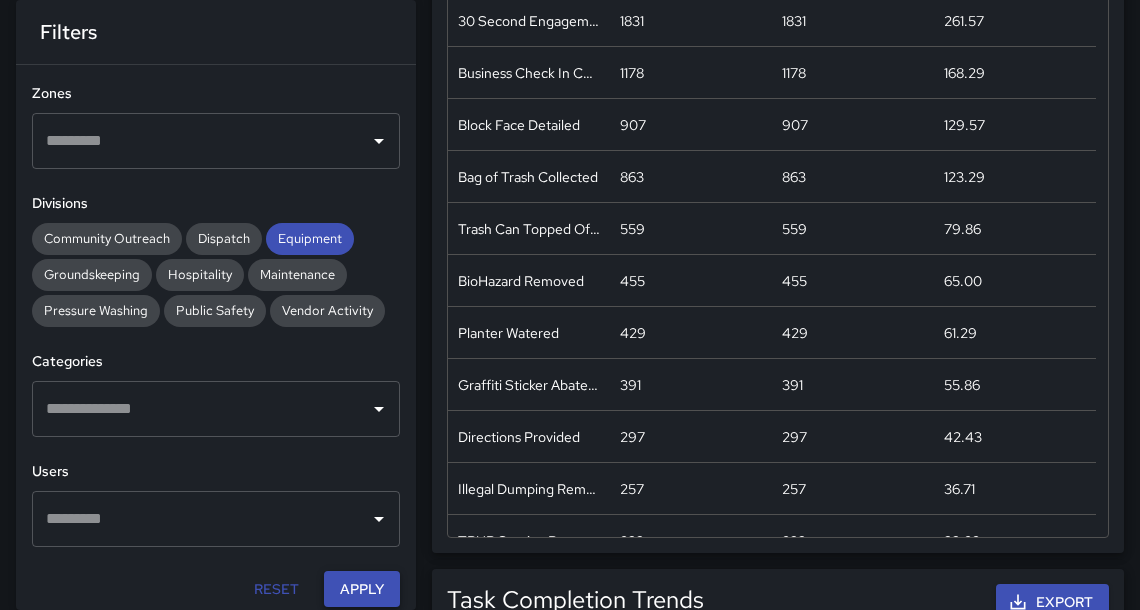 click on "[ACTION]" at bounding box center [362, 589] 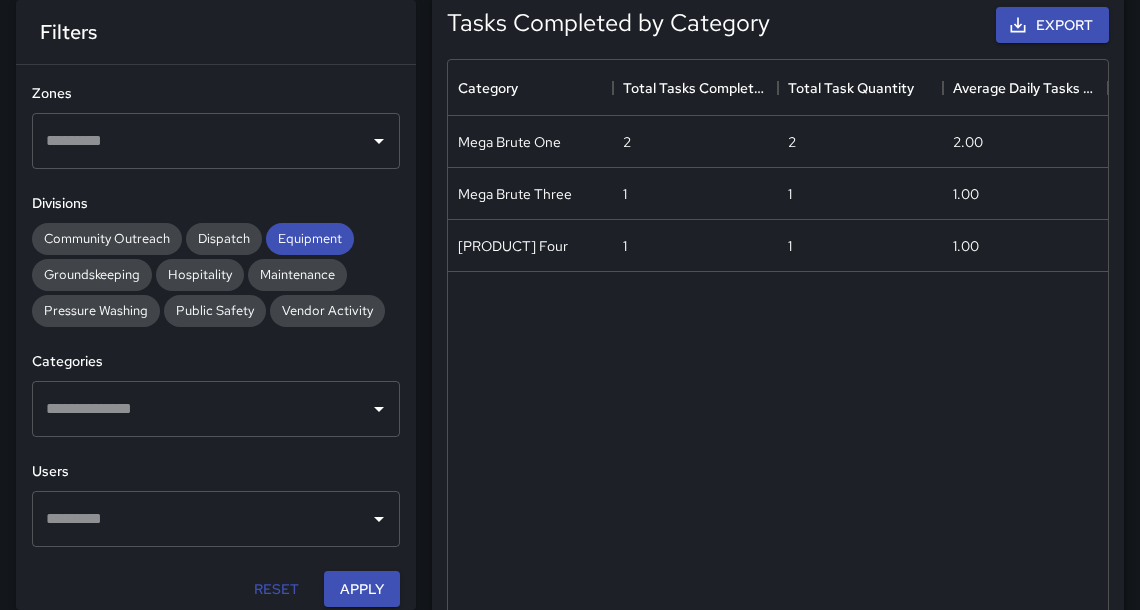 scroll, scrollTop: 1181, scrollLeft: 0, axis: vertical 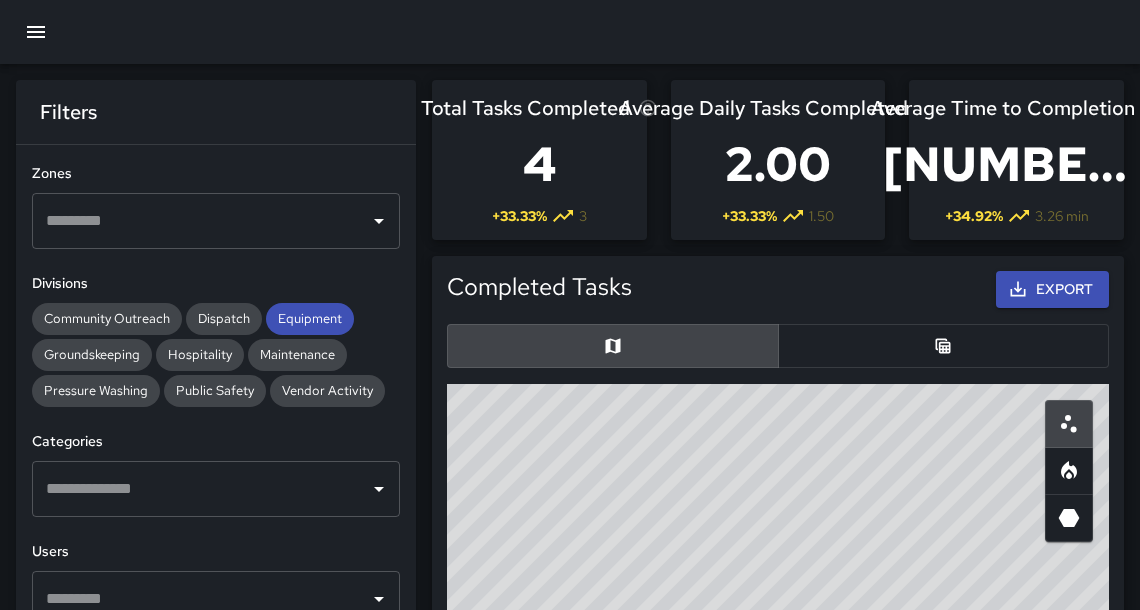 click at bounding box center [36, 32] 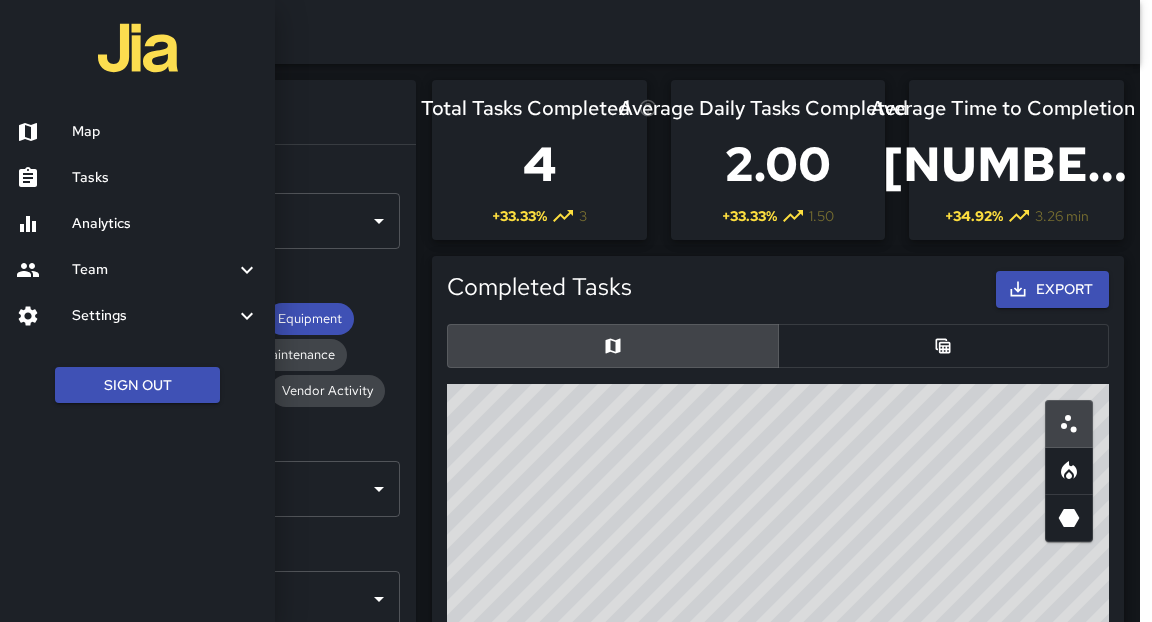 click on "Map" at bounding box center [137, 132] 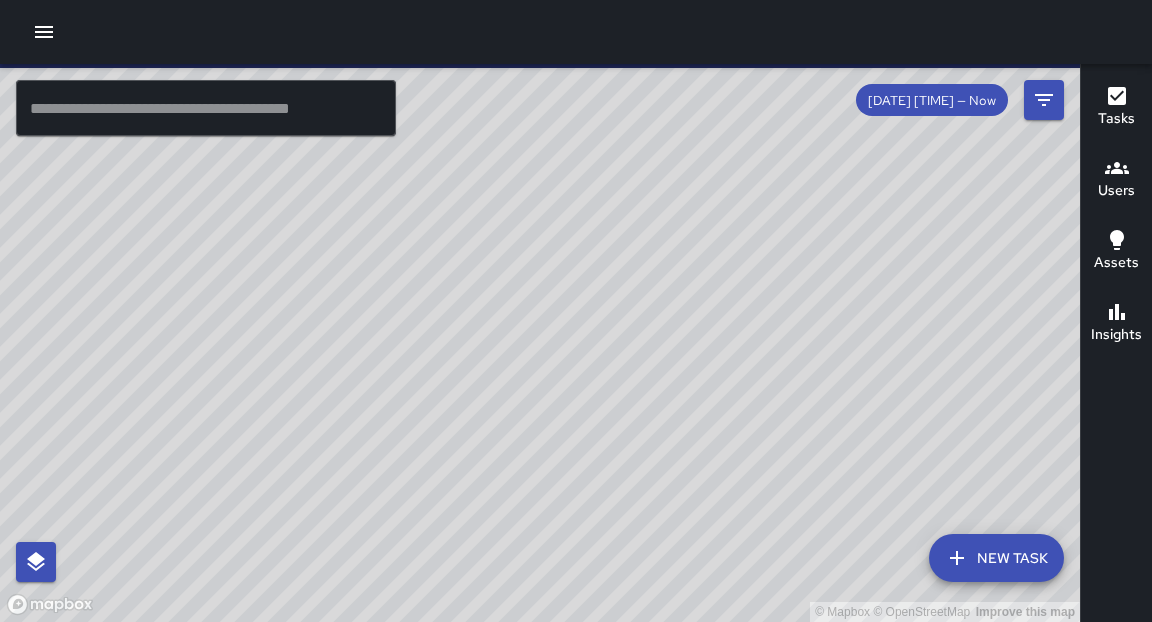 drag, startPoint x: 497, startPoint y: 221, endPoint x: 456, endPoint y: 189, distance: 52.009613 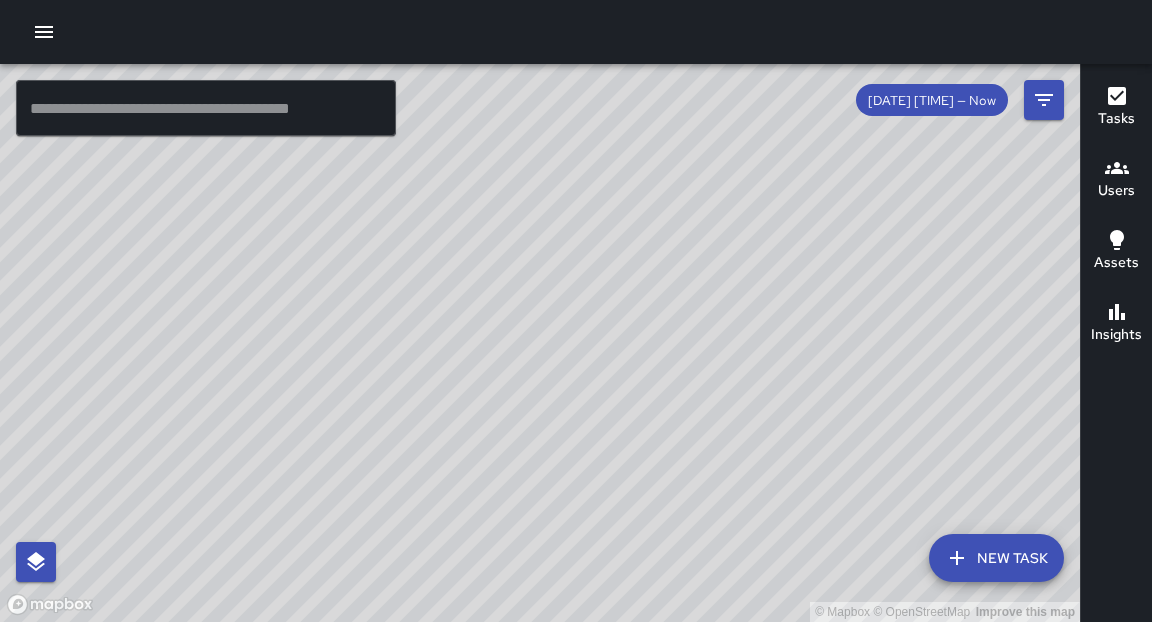 drag, startPoint x: 621, startPoint y: 381, endPoint x: 590, endPoint y: 432, distance: 59.682495 